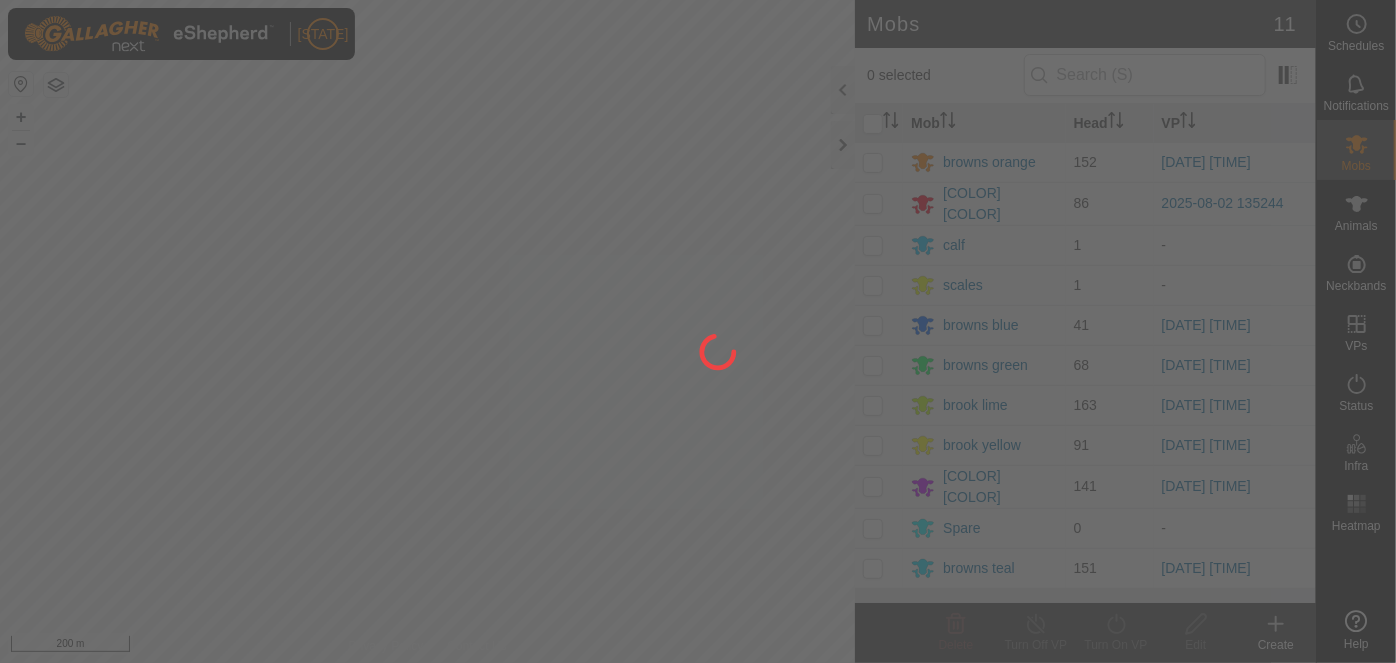 scroll, scrollTop: 0, scrollLeft: 0, axis: both 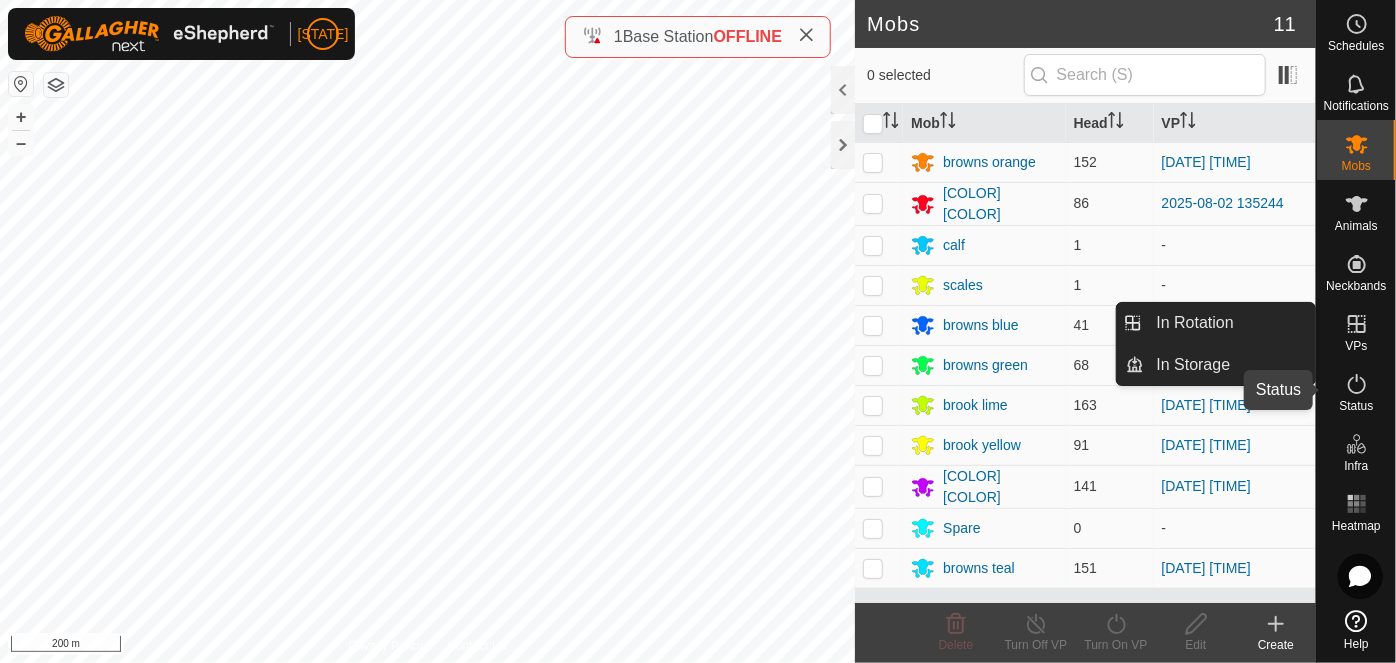 click 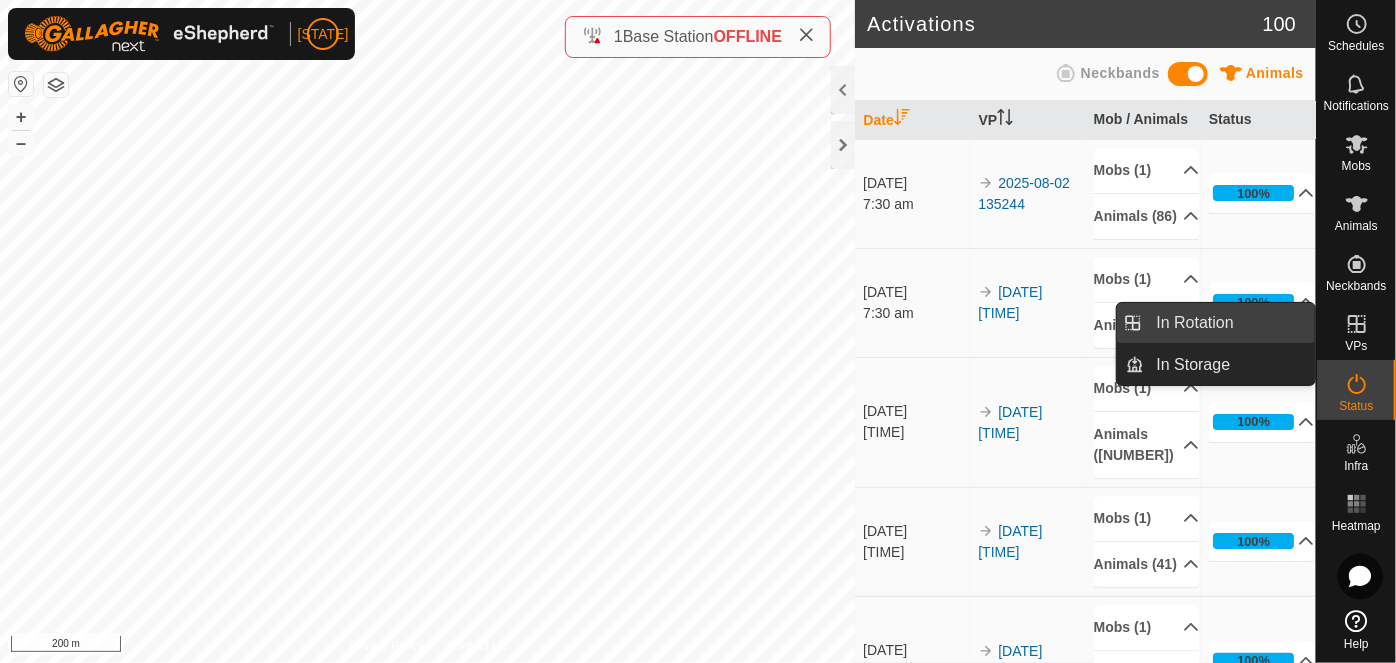 click on "In Rotation" at bounding box center (1230, 323) 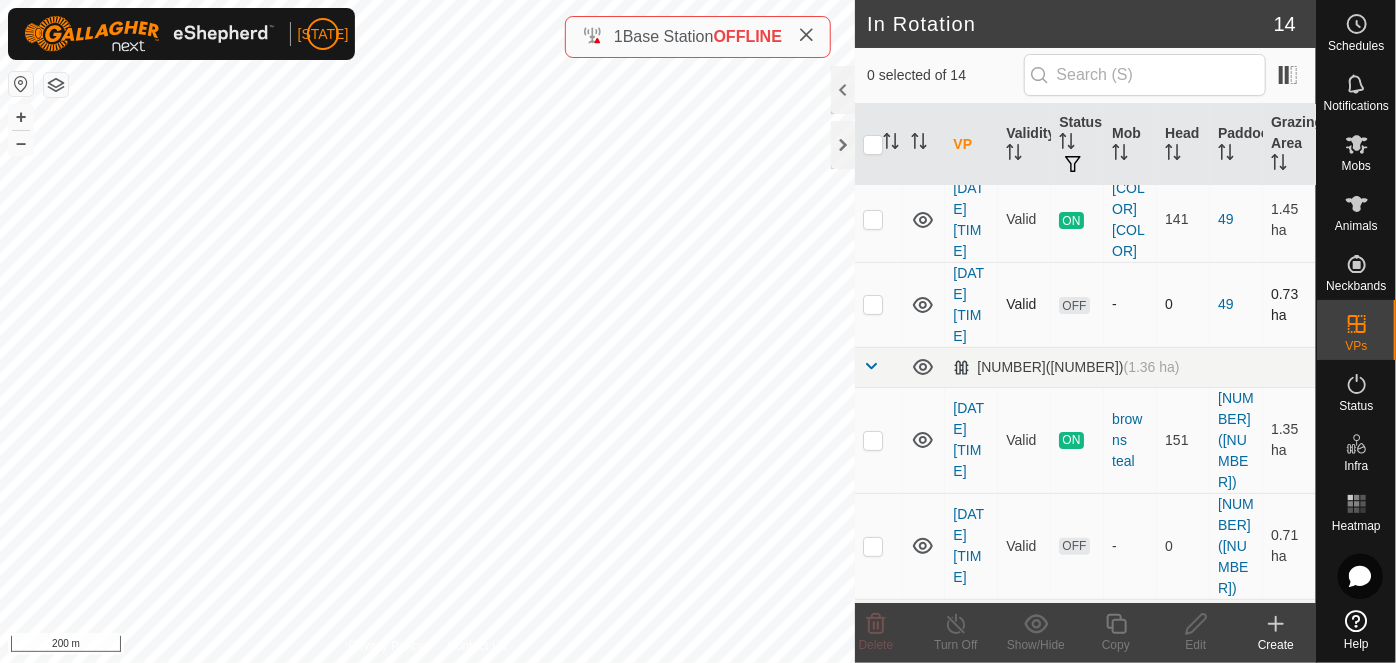 scroll, scrollTop: 90, scrollLeft: 0, axis: vertical 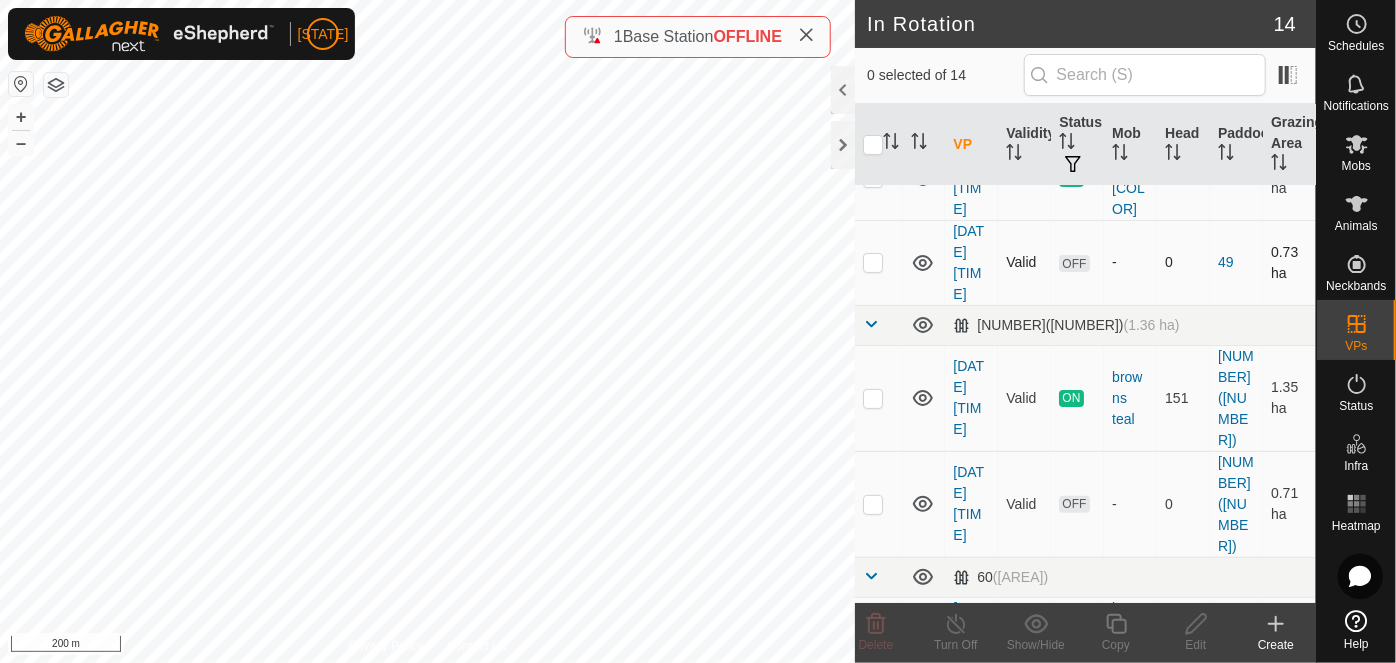 click at bounding box center (873, 262) 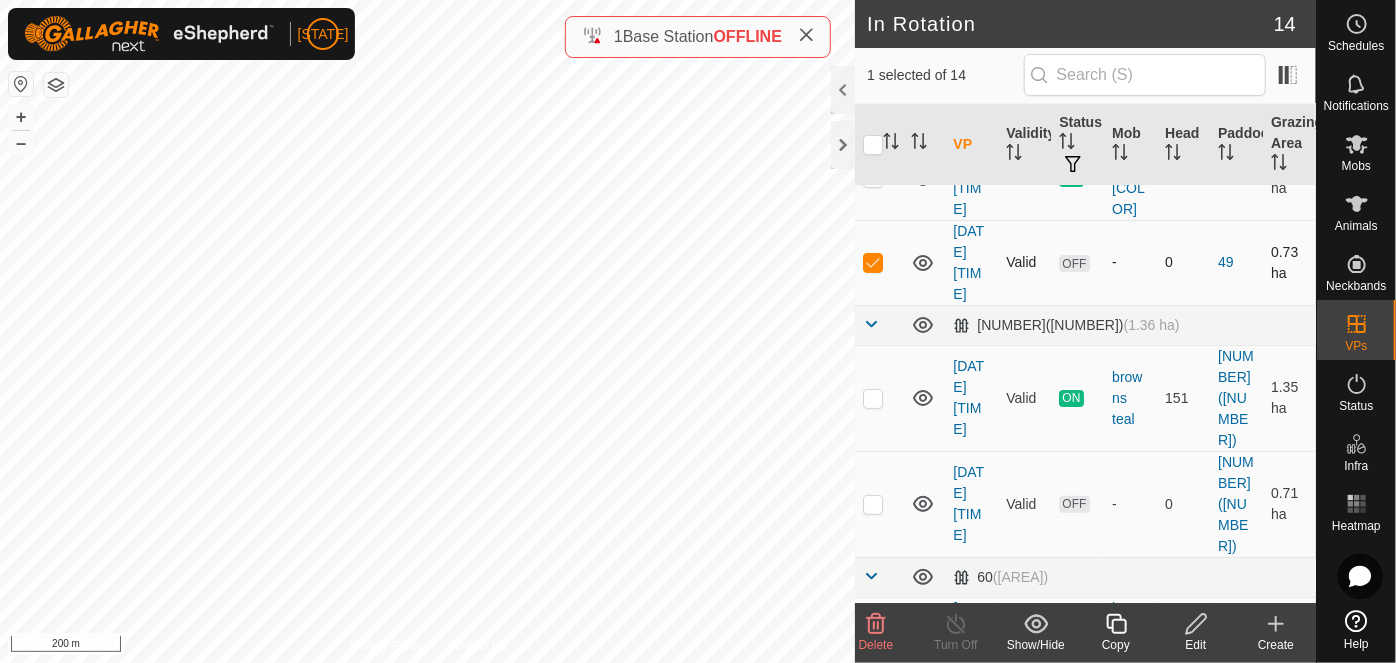 checkbox on "true" 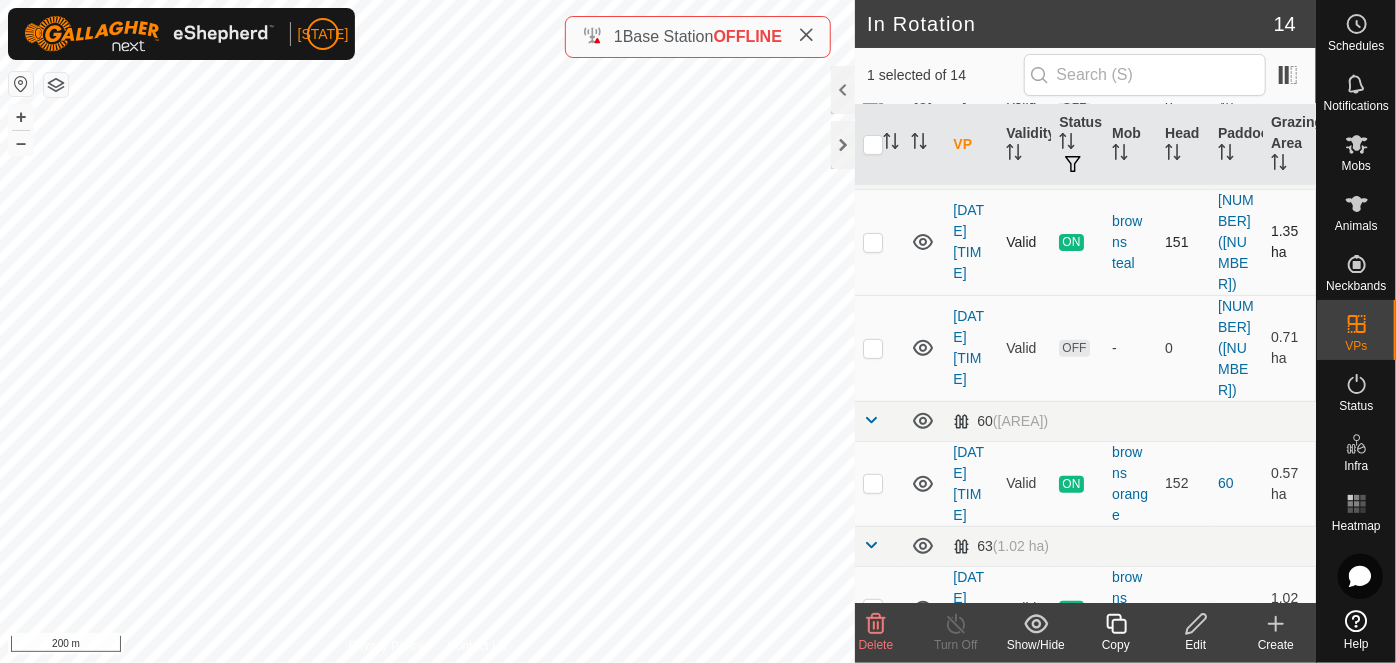 scroll, scrollTop: 272, scrollLeft: 0, axis: vertical 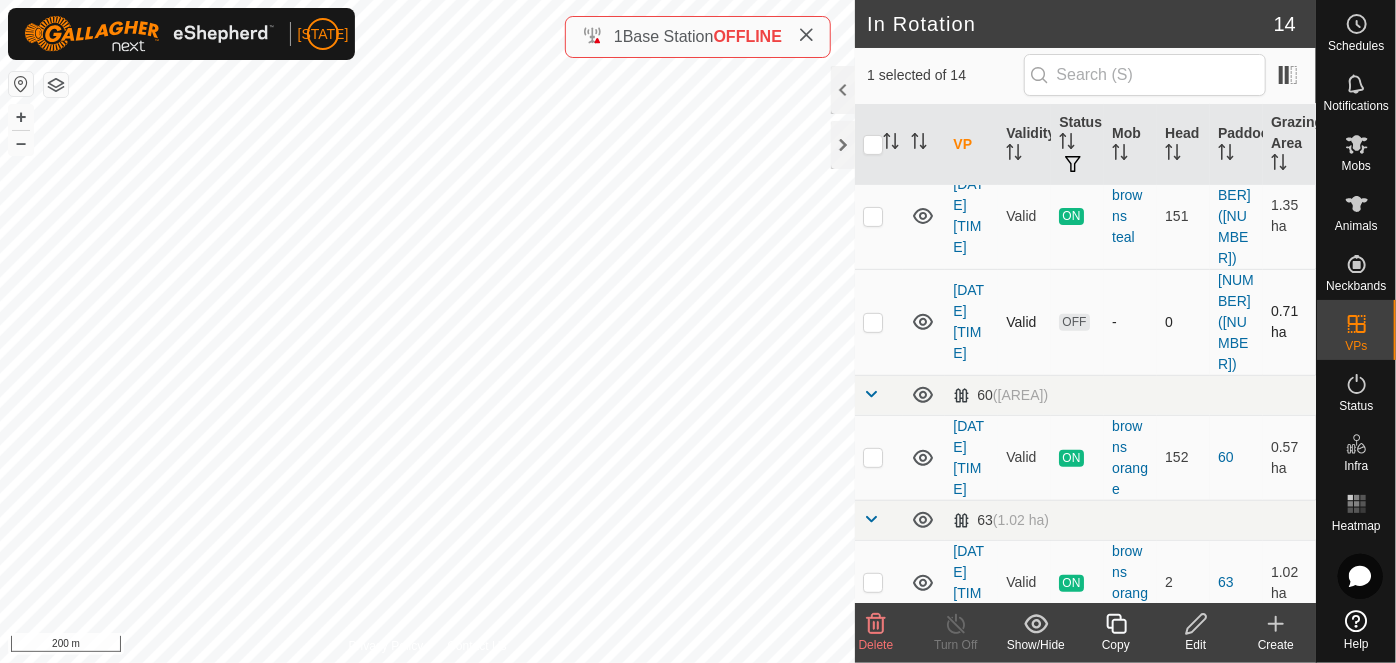 click at bounding box center (879, 322) 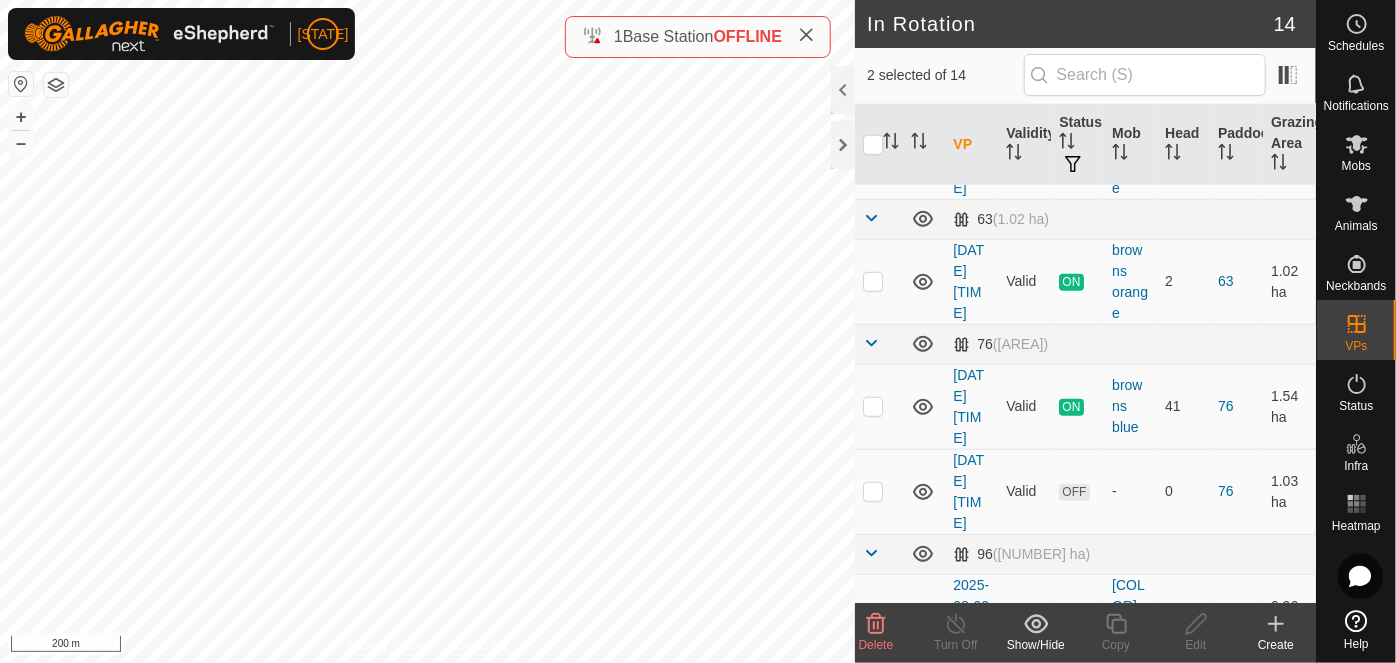 scroll, scrollTop: 636, scrollLeft: 0, axis: vertical 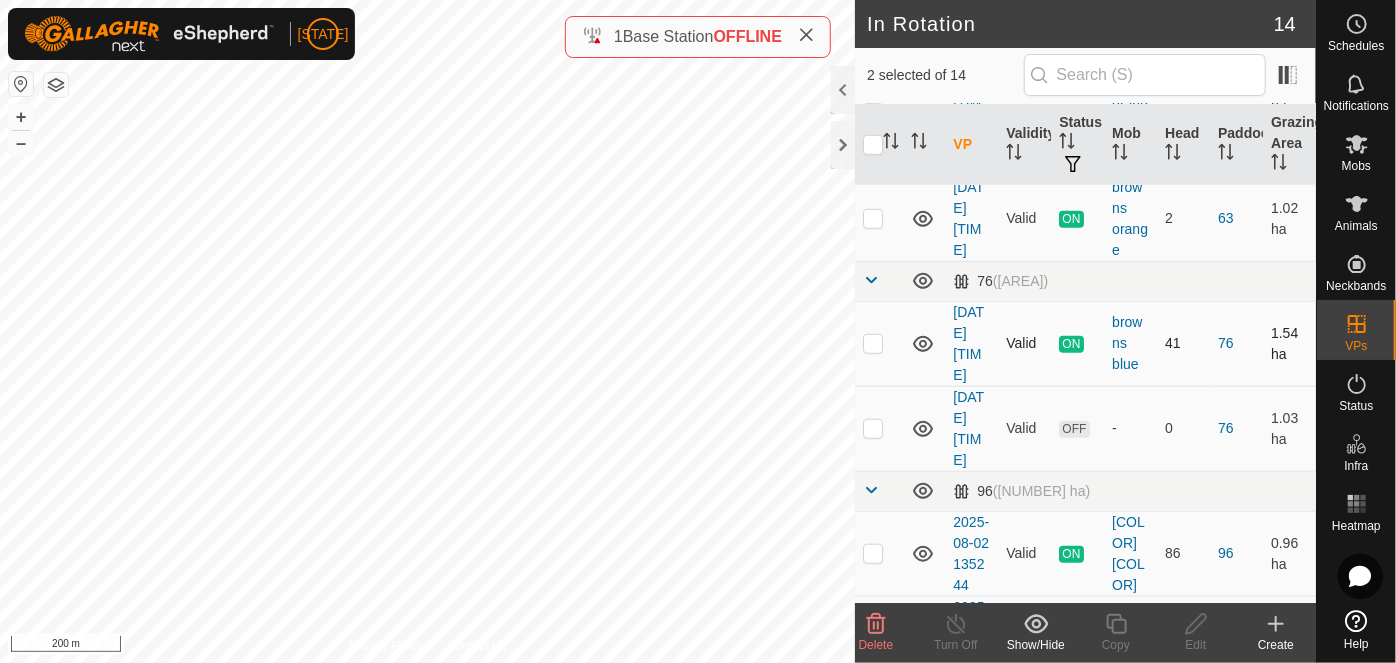 click at bounding box center (873, 343) 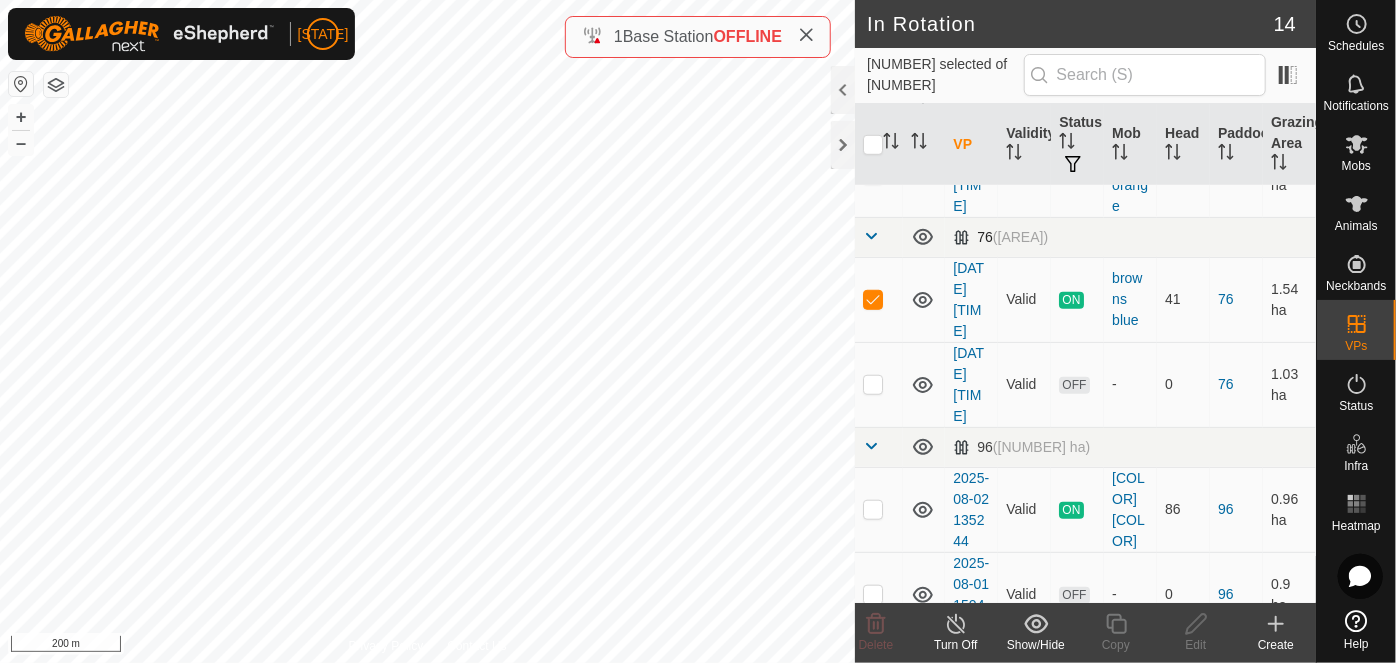 scroll, scrollTop: 636, scrollLeft: 0, axis: vertical 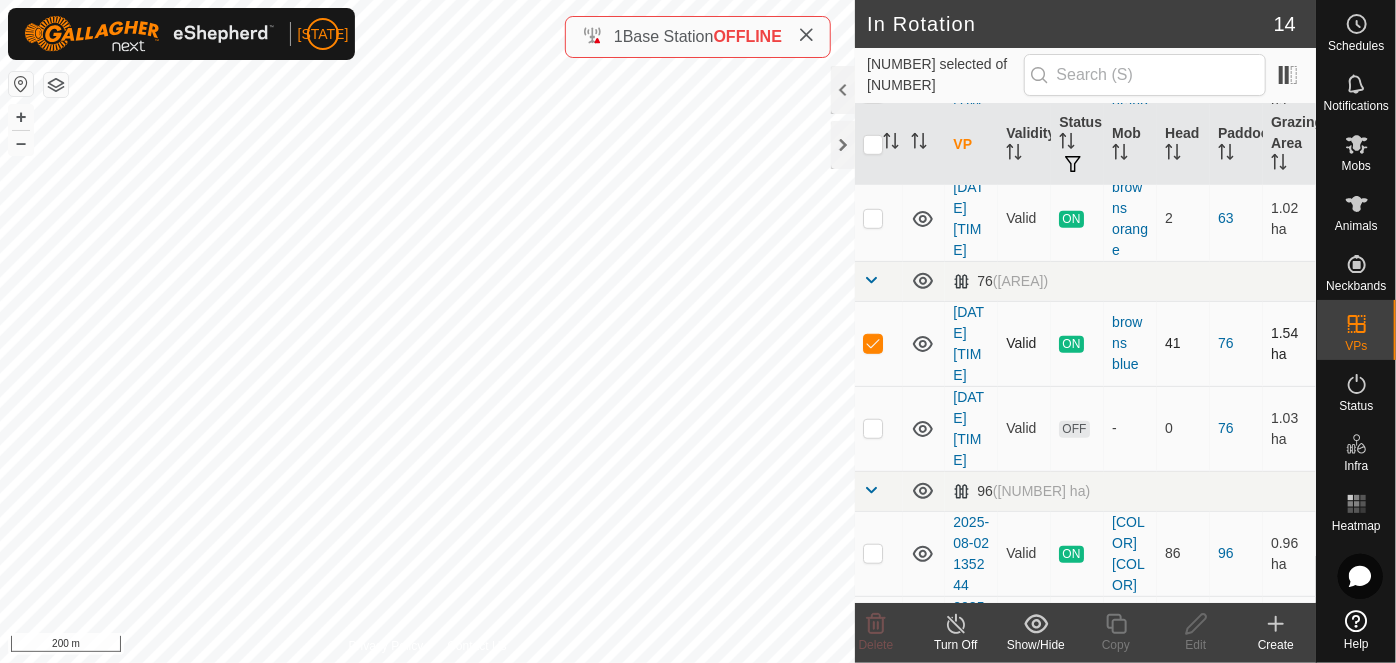 click at bounding box center [873, 343] 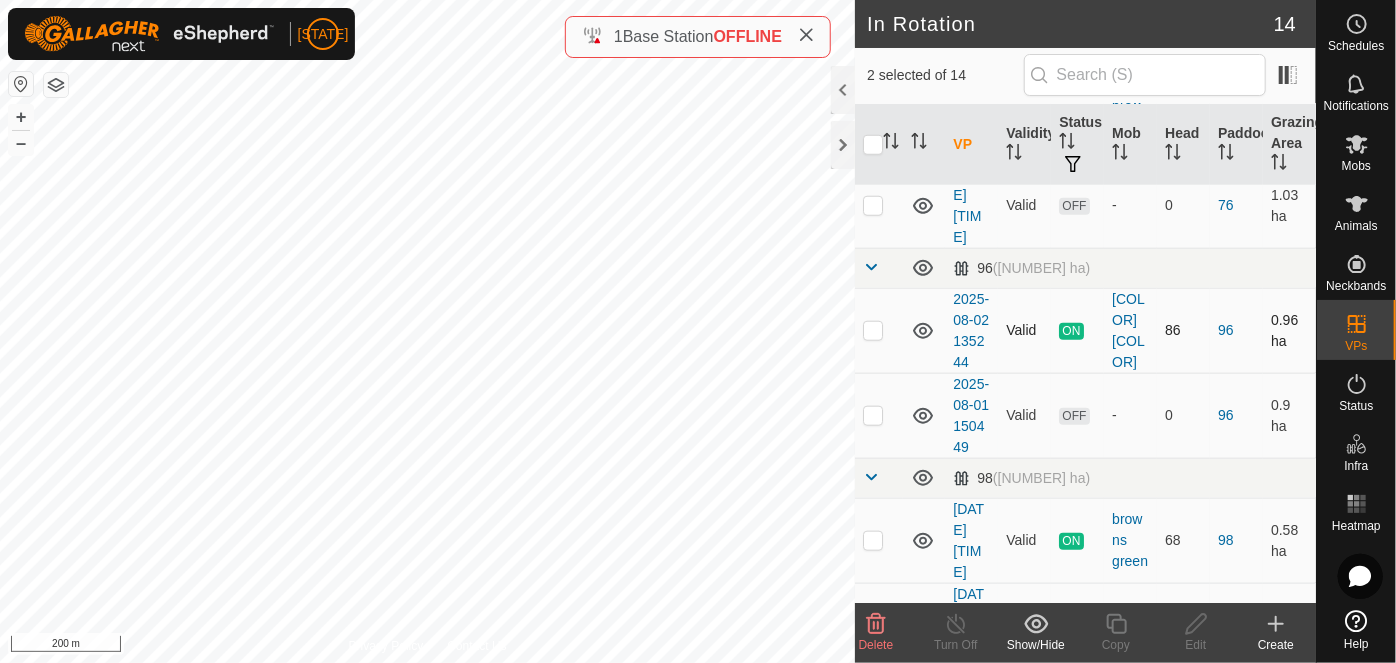 scroll, scrollTop: 909, scrollLeft: 0, axis: vertical 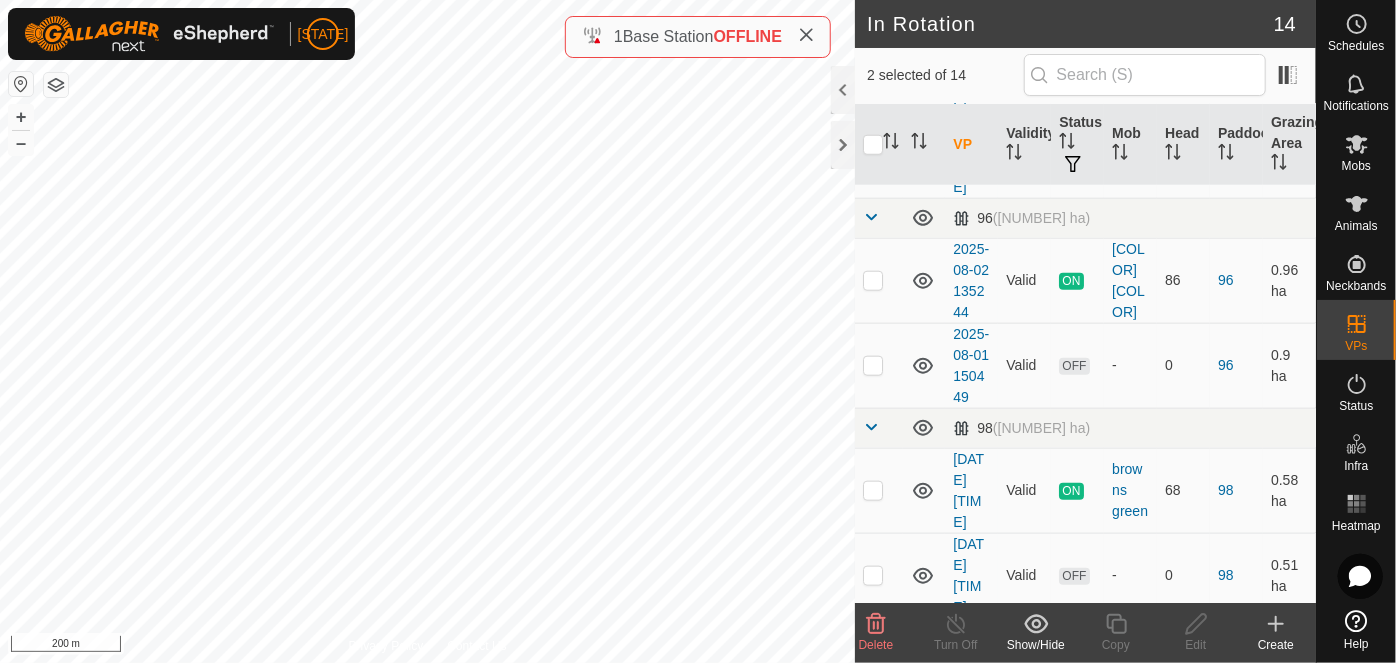 click at bounding box center [873, 155] 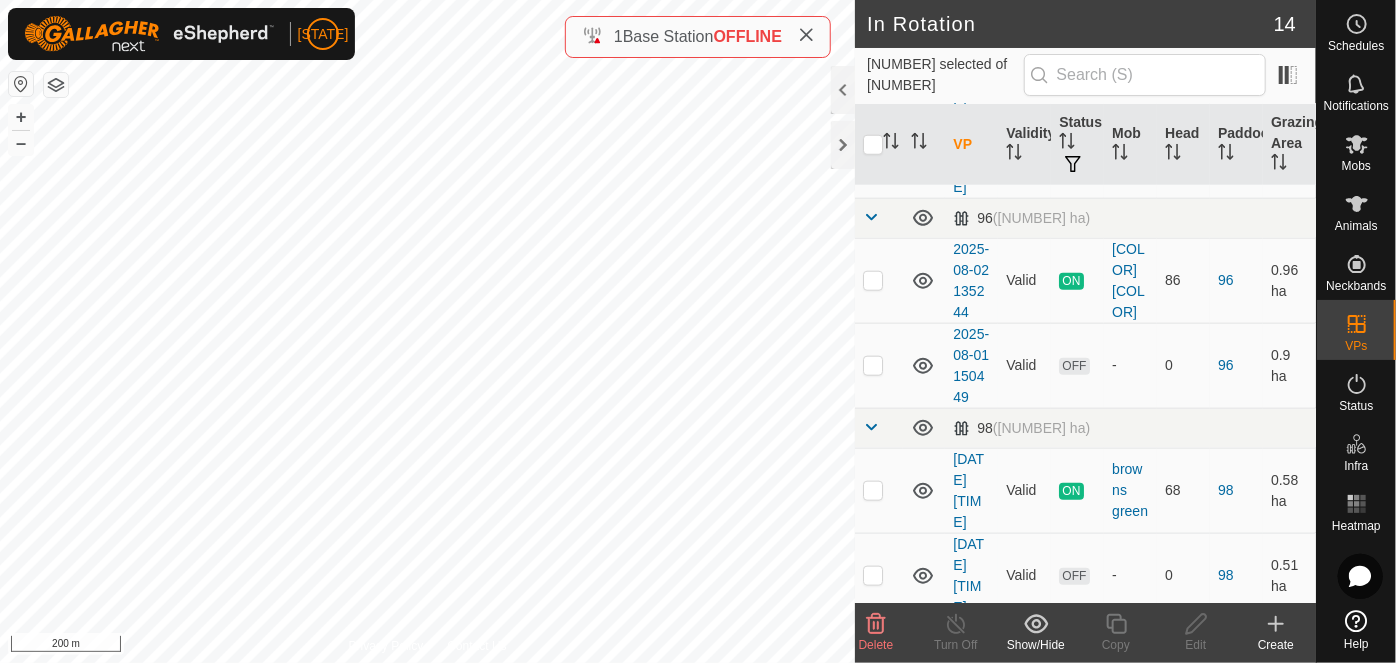 scroll, scrollTop: 1090, scrollLeft: 0, axis: vertical 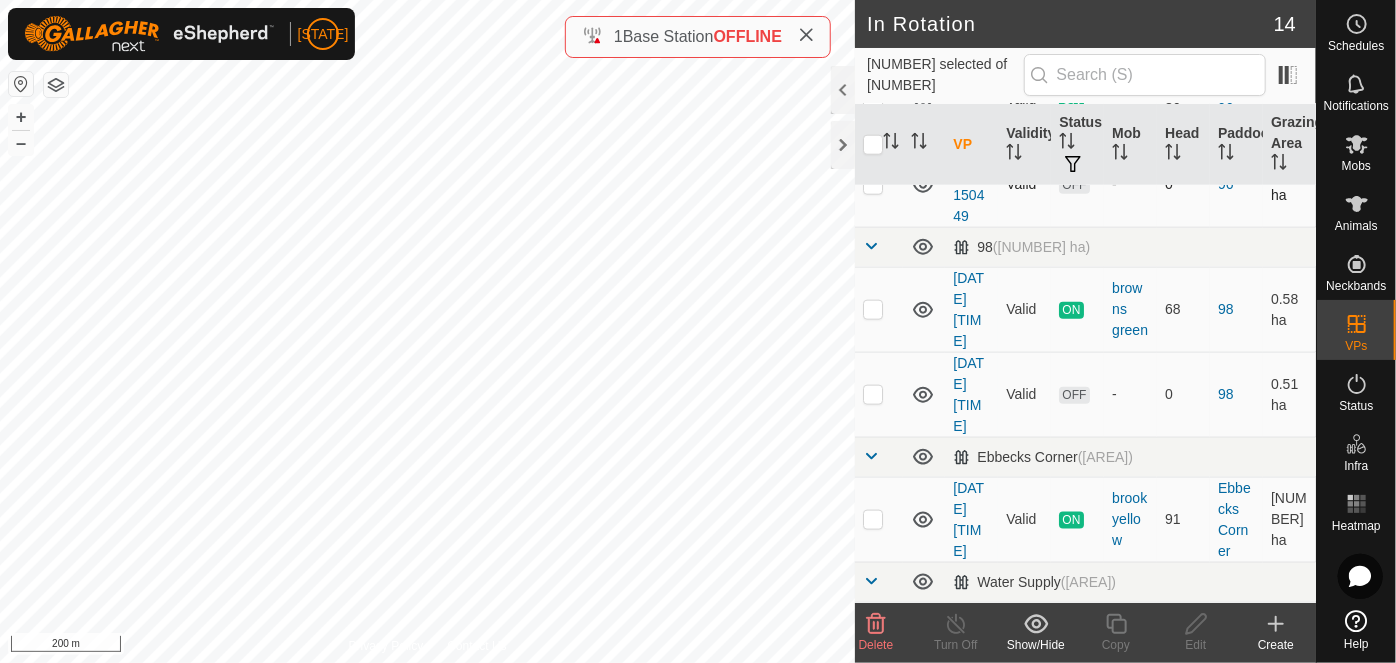 click at bounding box center [879, 184] 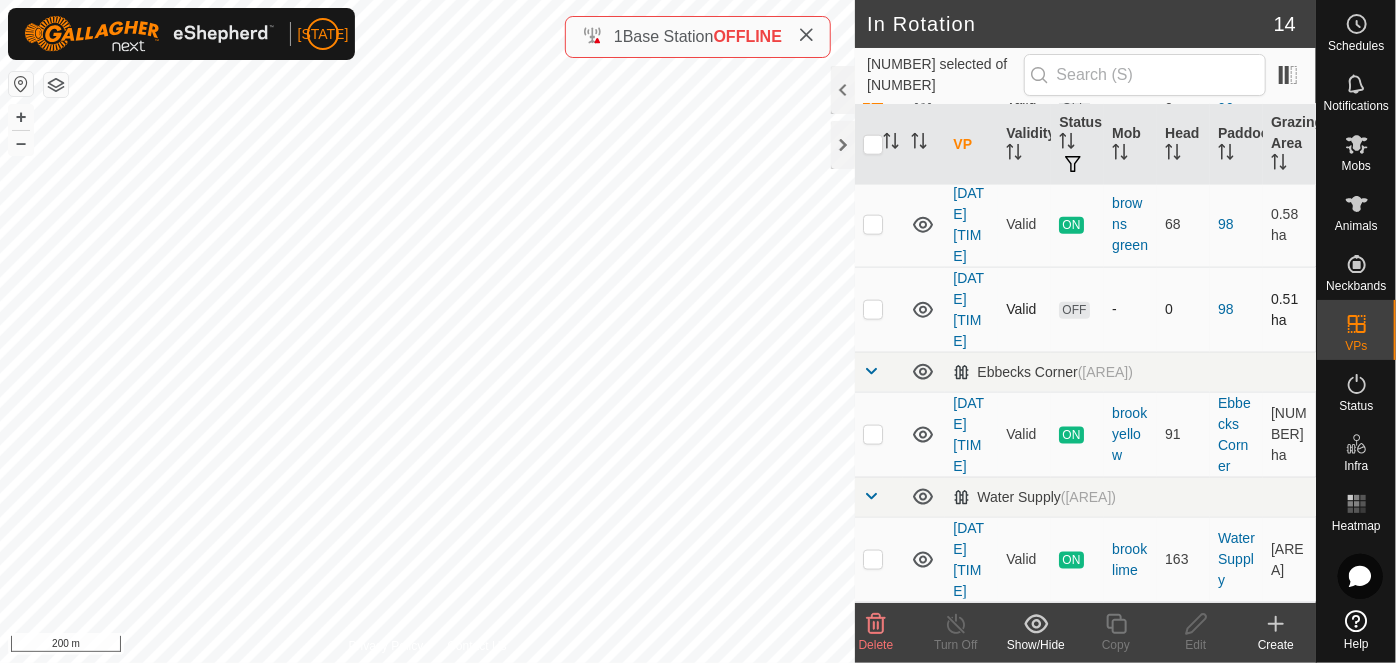 scroll, scrollTop: 1272, scrollLeft: 0, axis: vertical 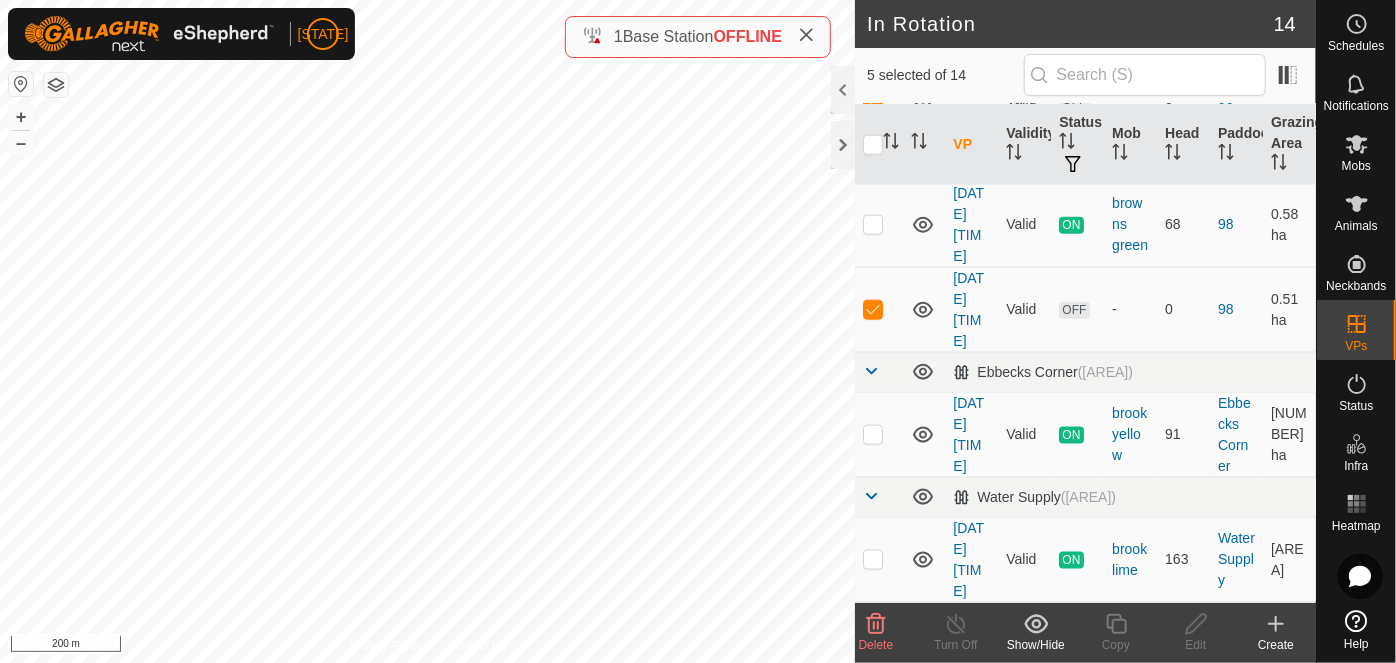 click 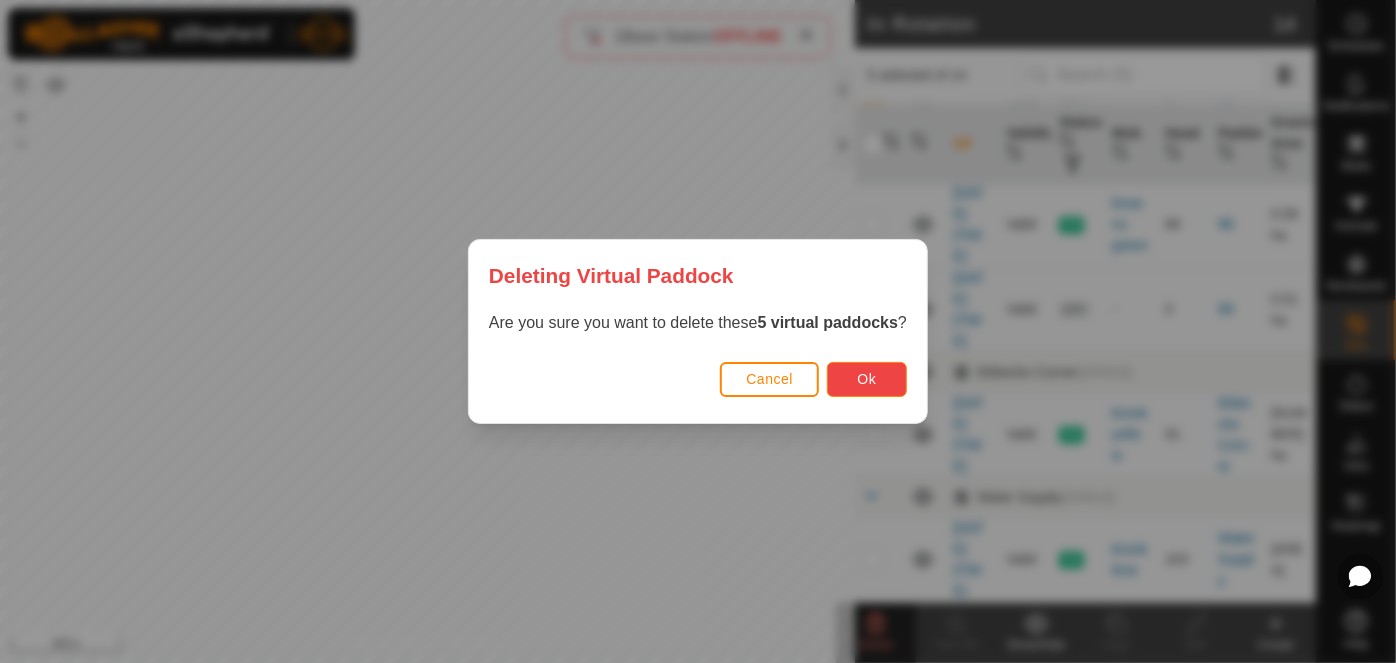click on "Ok" at bounding box center (867, 379) 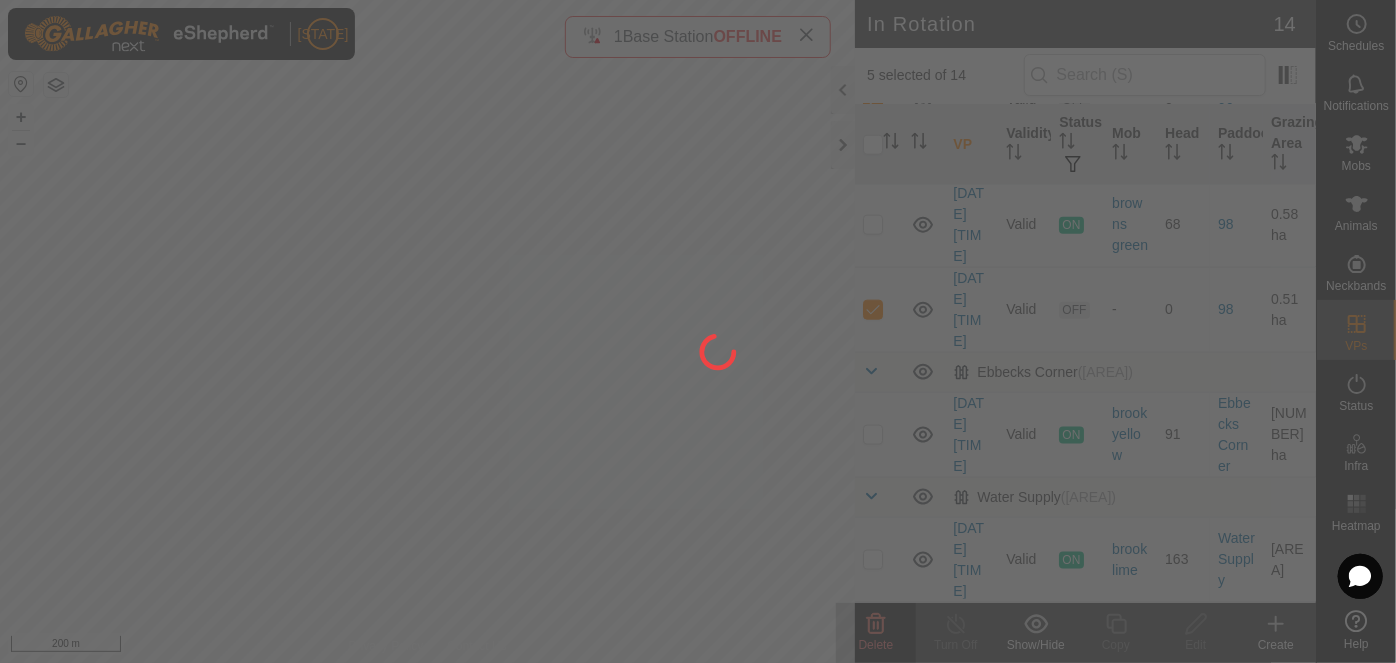 checkbox on "false" 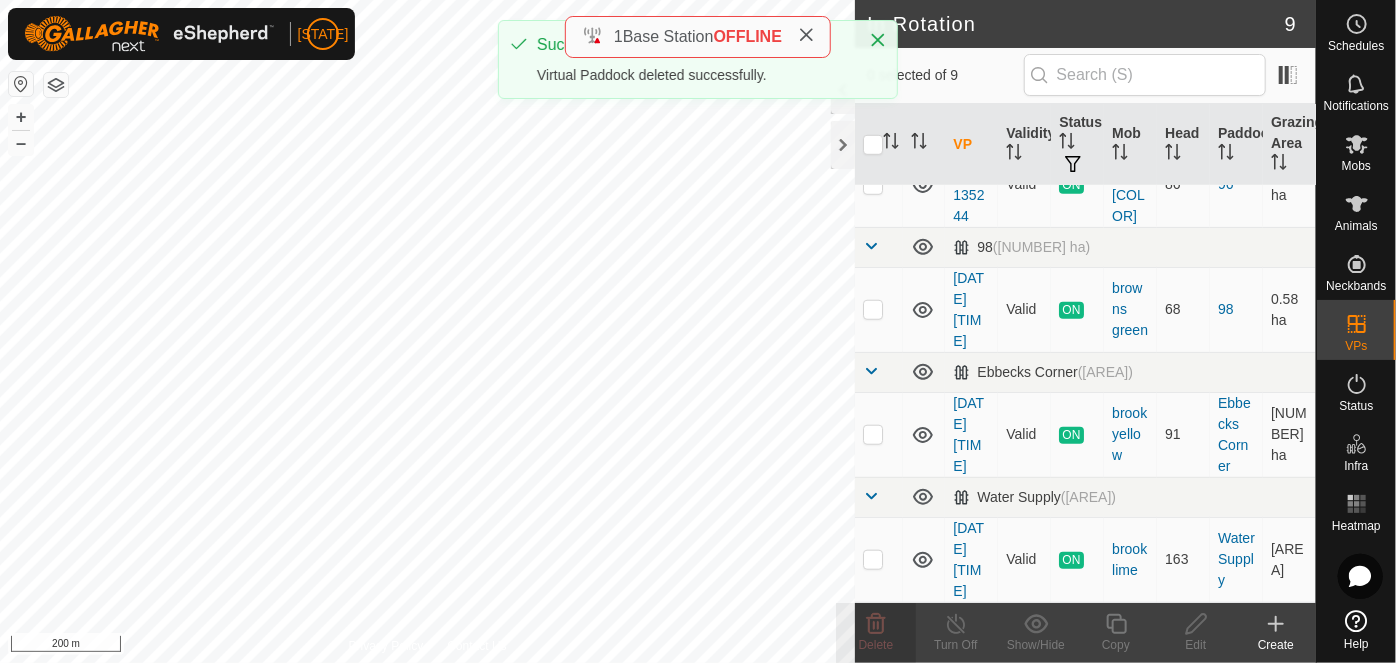 scroll, scrollTop: 0, scrollLeft: 0, axis: both 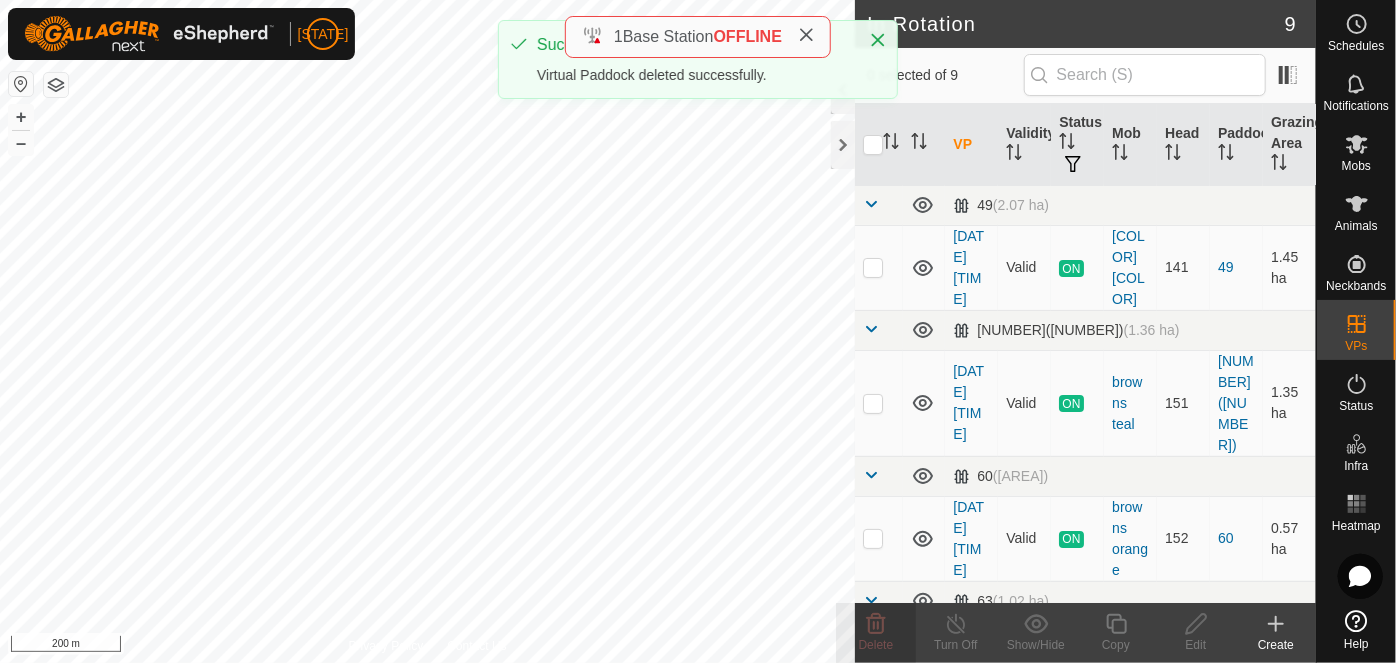 click 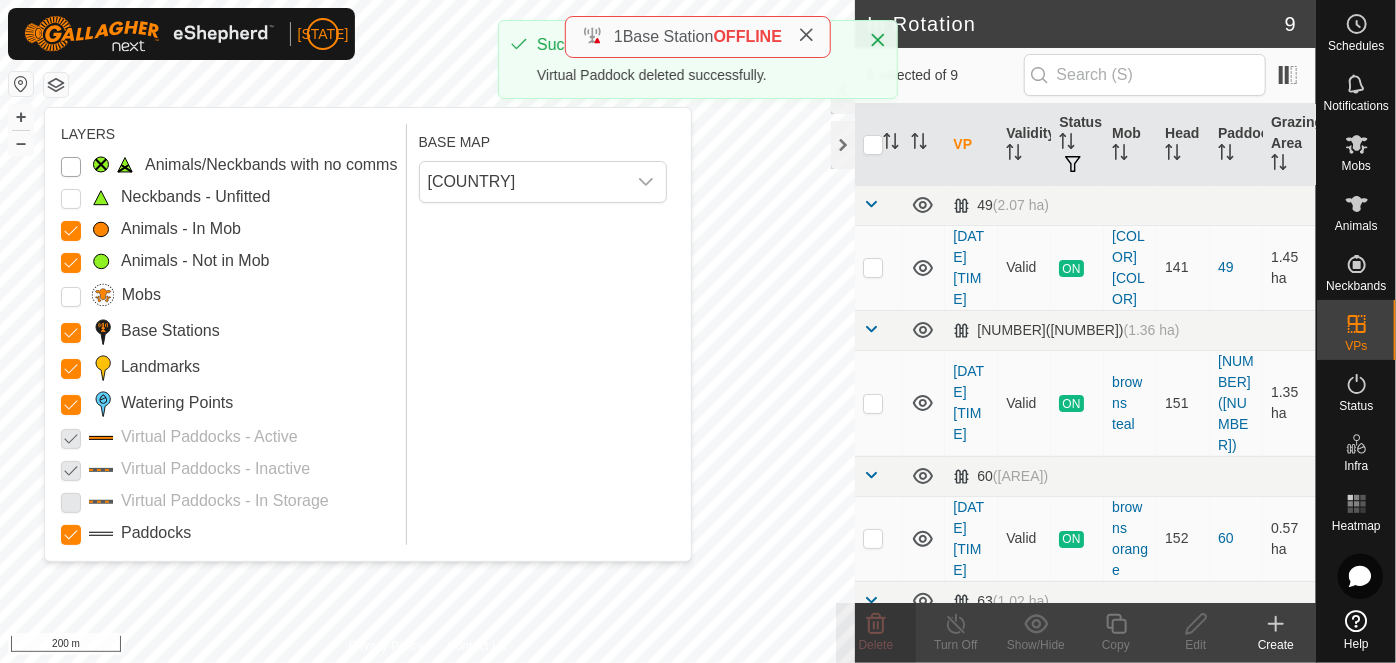click on "Animals/Neckbands with no comms" at bounding box center [71, 167] 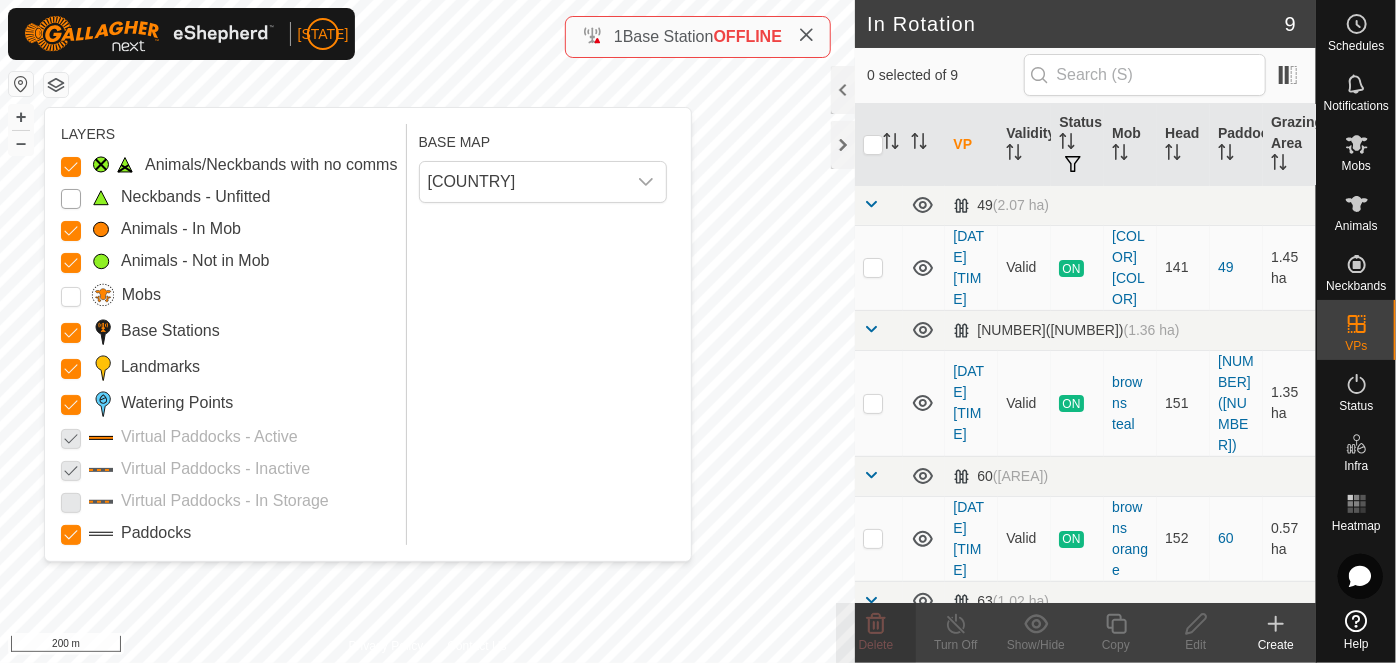 click on "Neckbands - Unfitted" at bounding box center (71, 199) 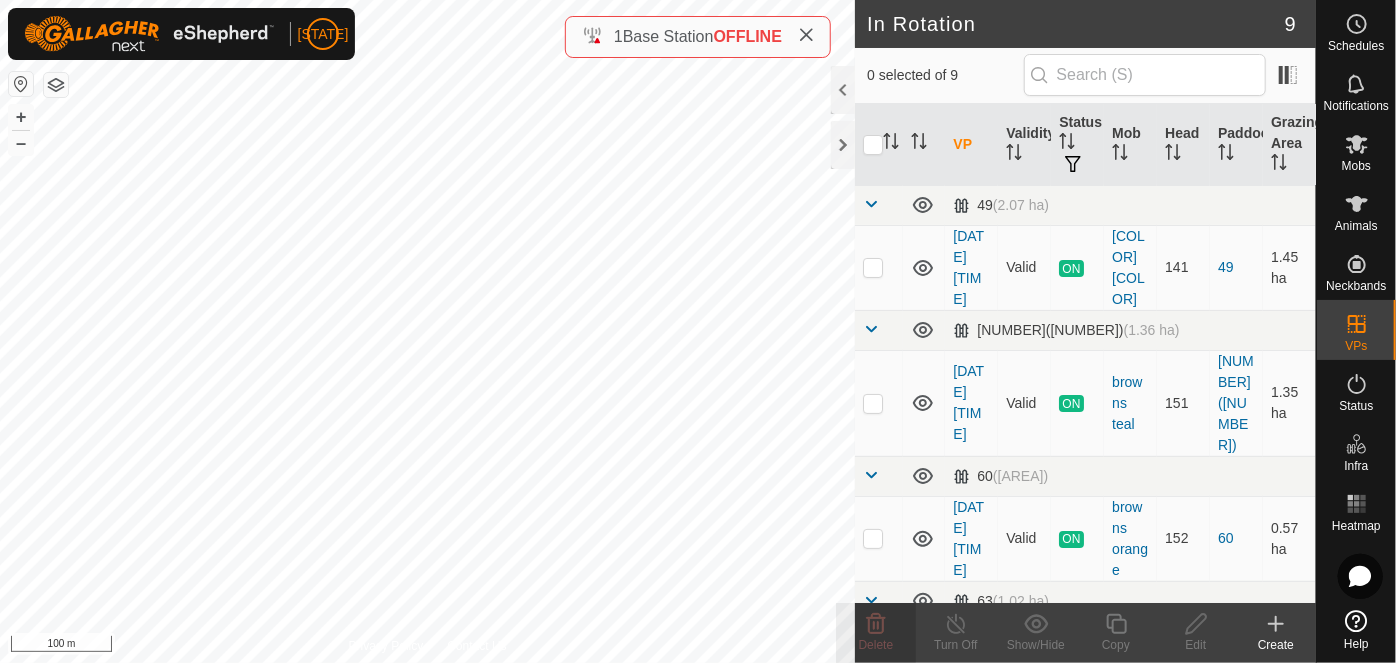 click 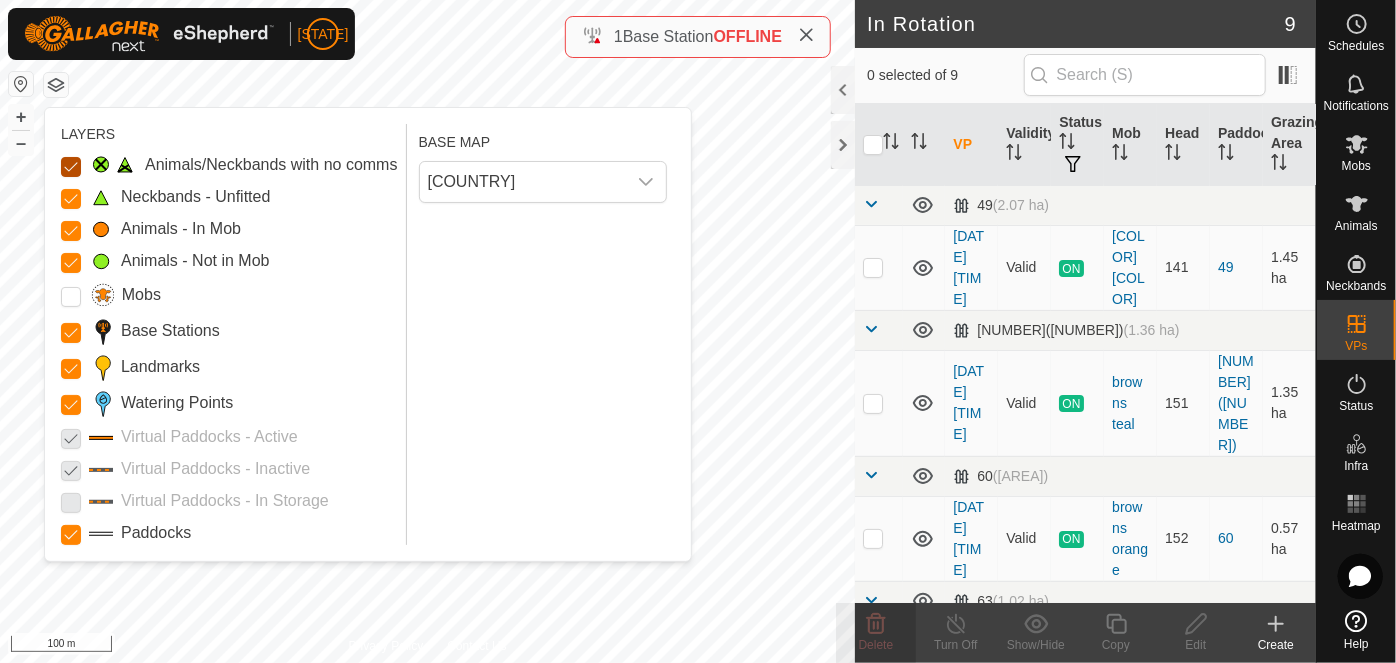 click on "Animals/Neckbands with no comms" at bounding box center [71, 167] 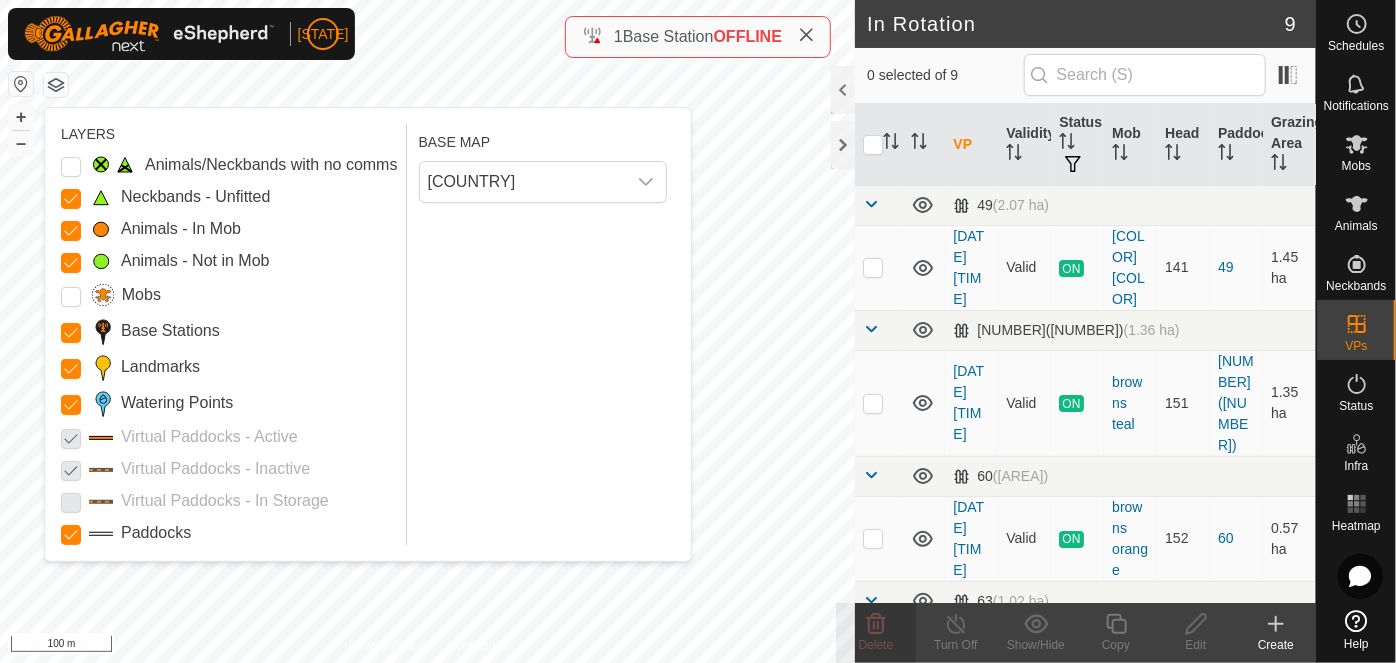 click at bounding box center (71, 197) 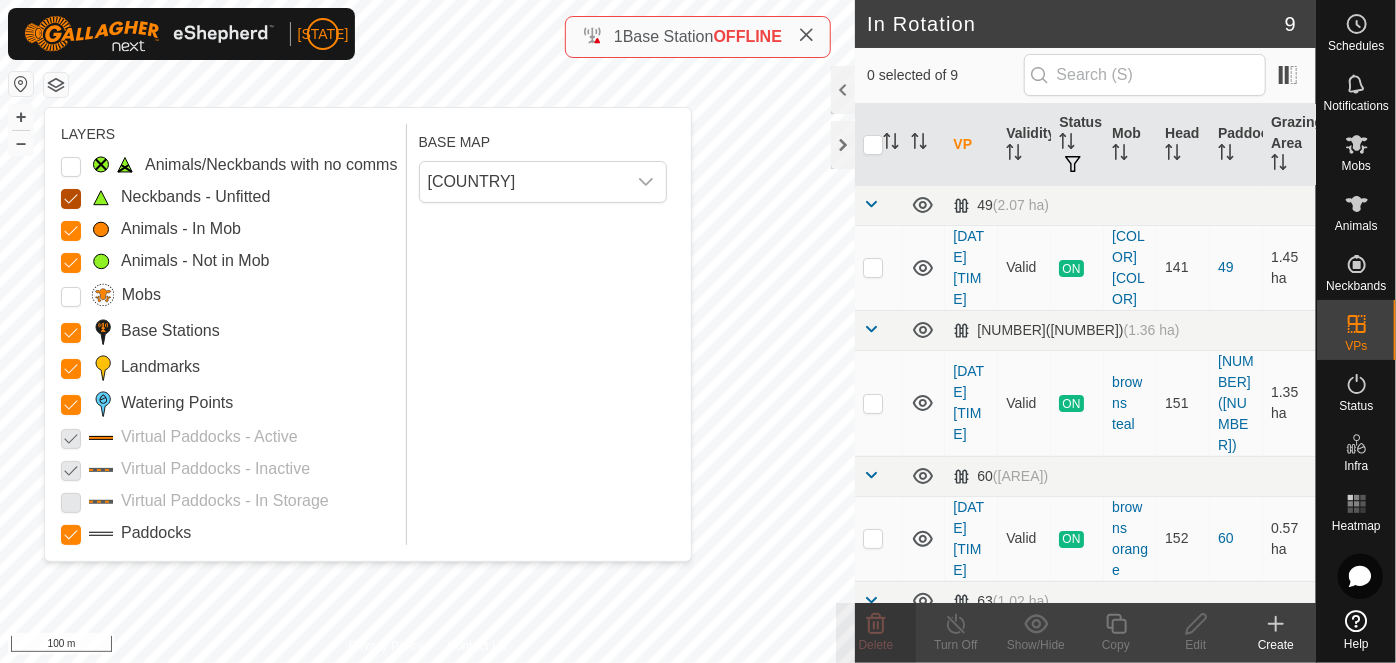 click on "Neckbands - Unfitted" at bounding box center [71, 199] 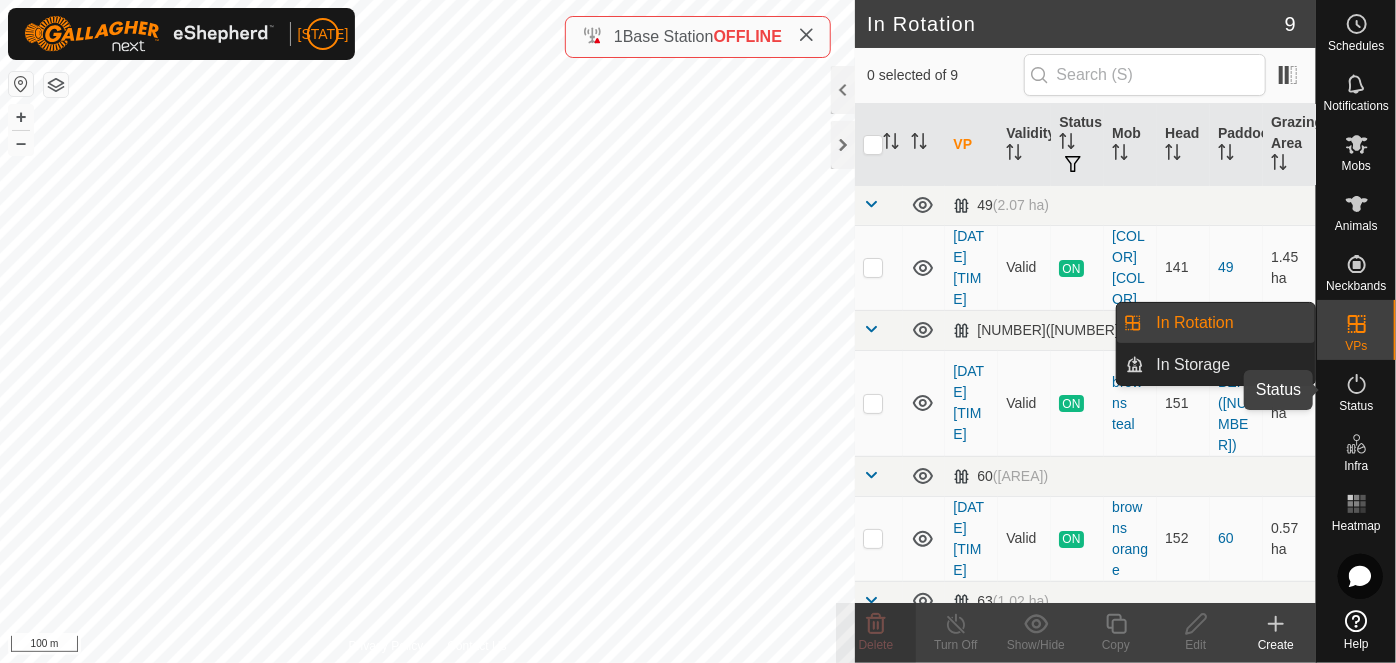 click 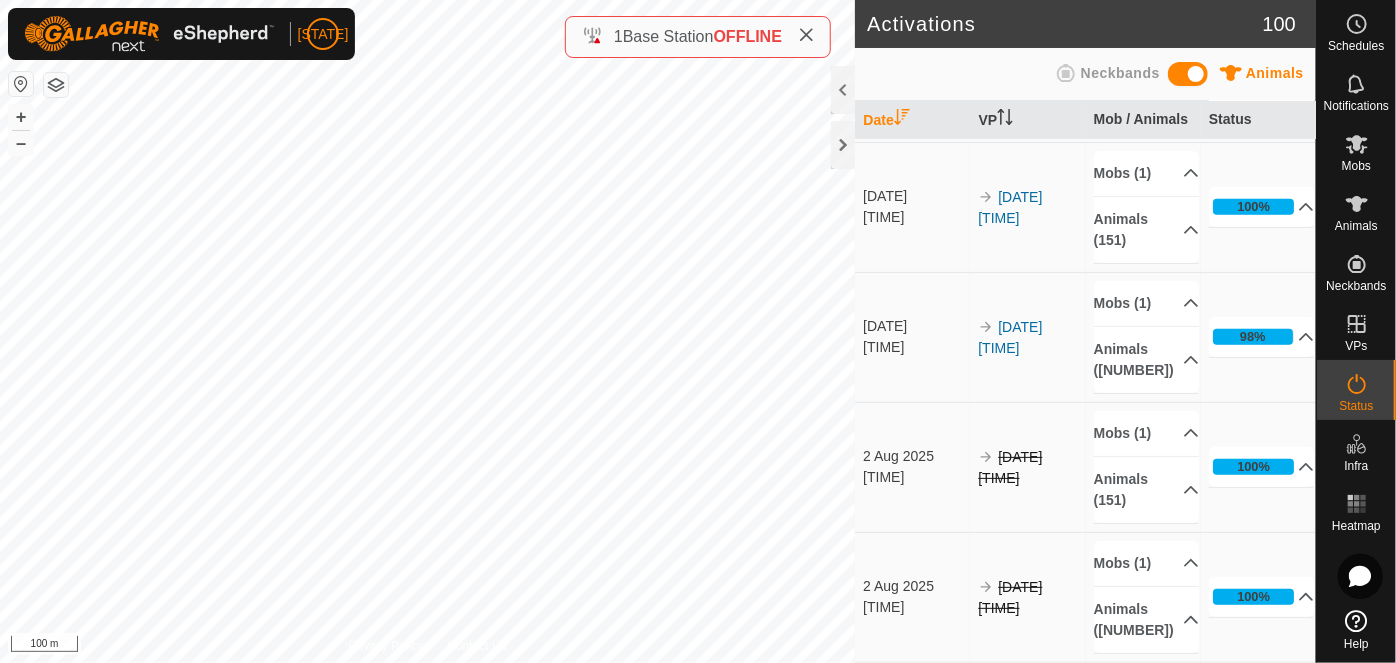 scroll, scrollTop: 545, scrollLeft: 0, axis: vertical 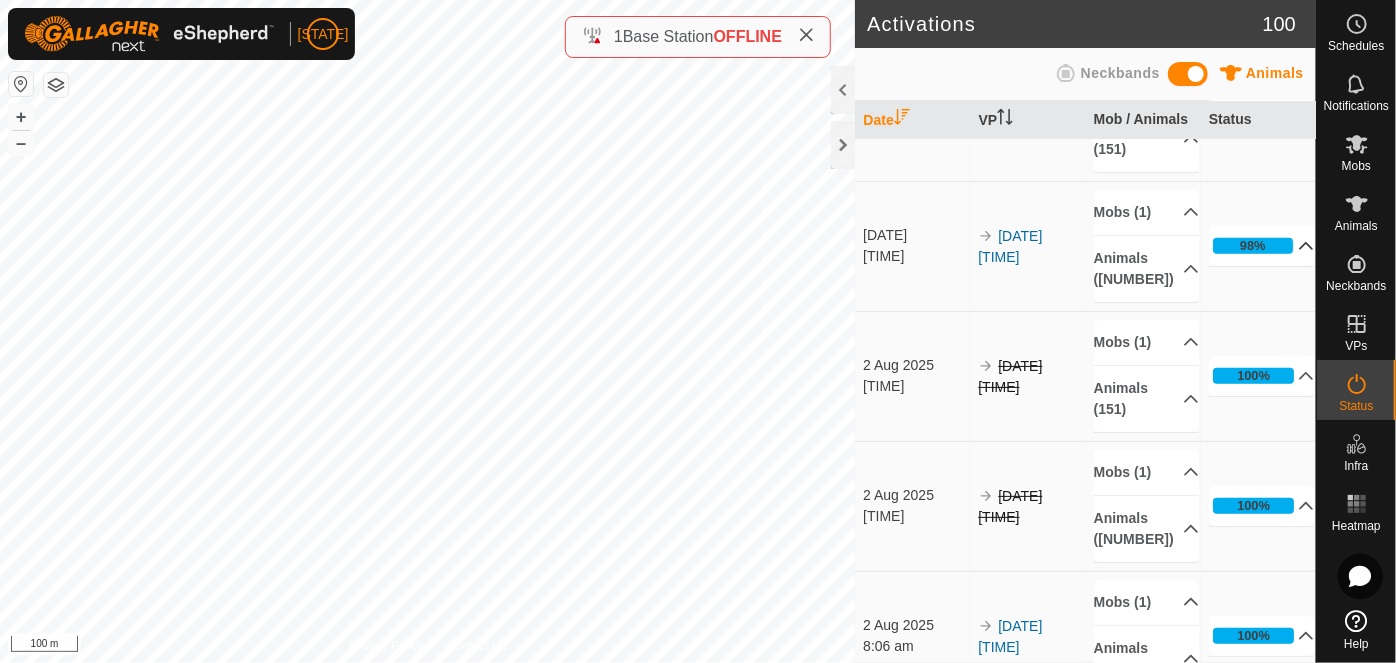 click on "98%" at bounding box center (1262, 246) 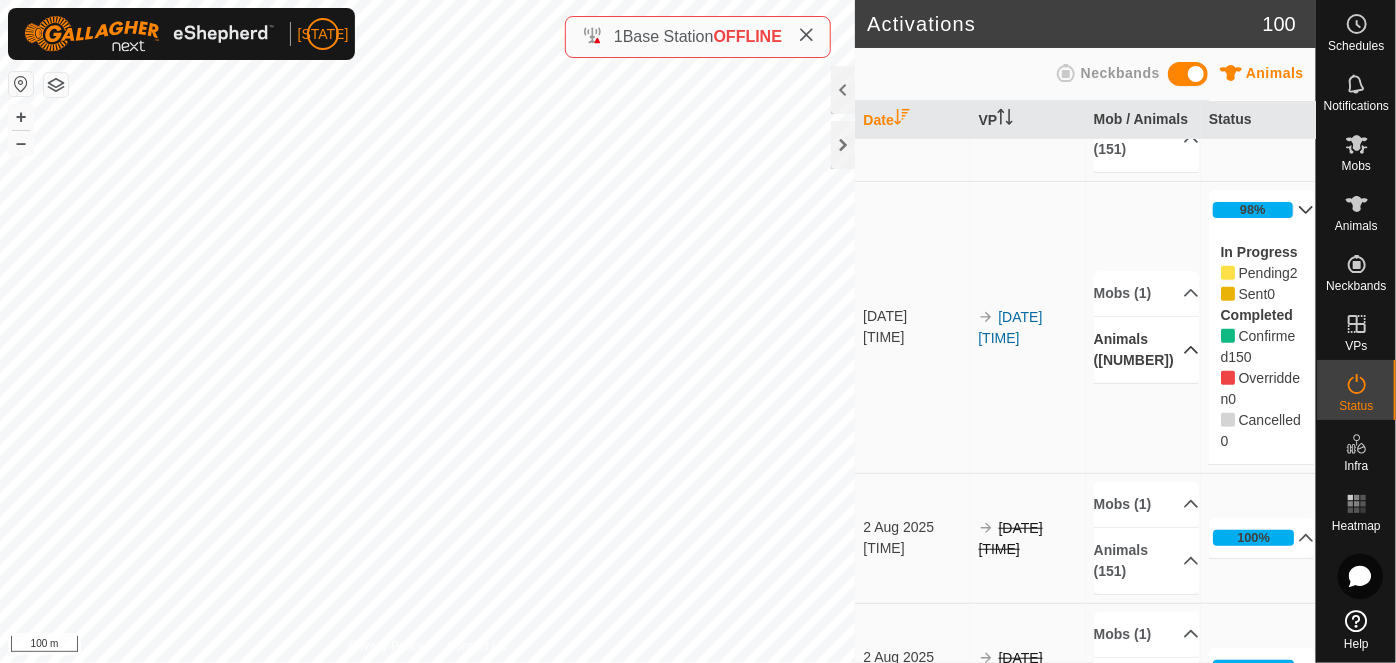click on "Animals (152)" at bounding box center [1147, 350] 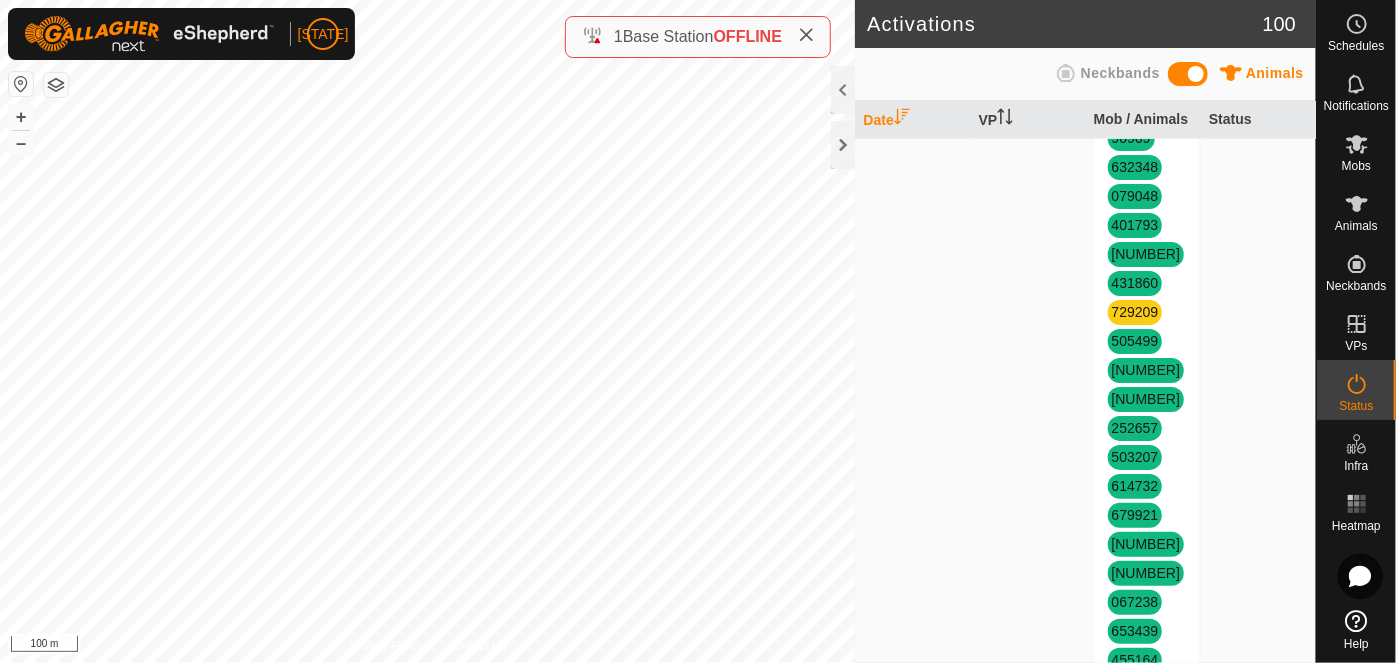 scroll, scrollTop: 1636, scrollLeft: 0, axis: vertical 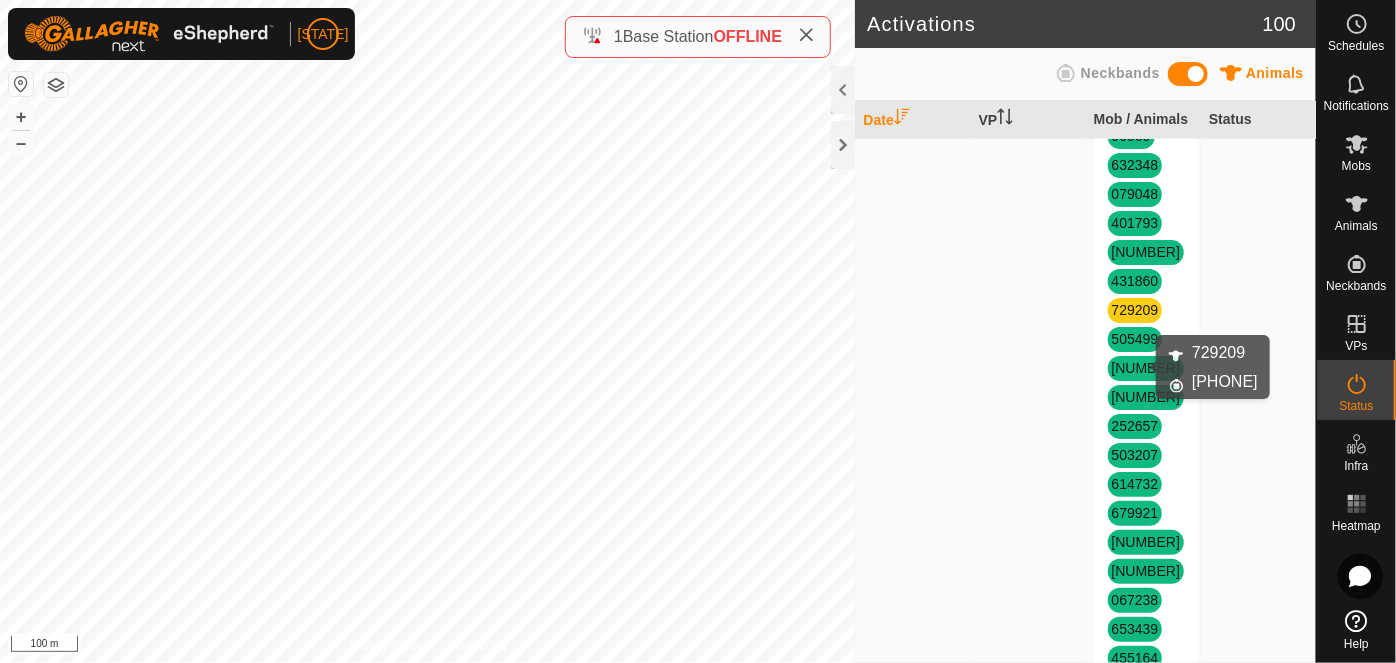 click on "729209" at bounding box center (1135, 310) 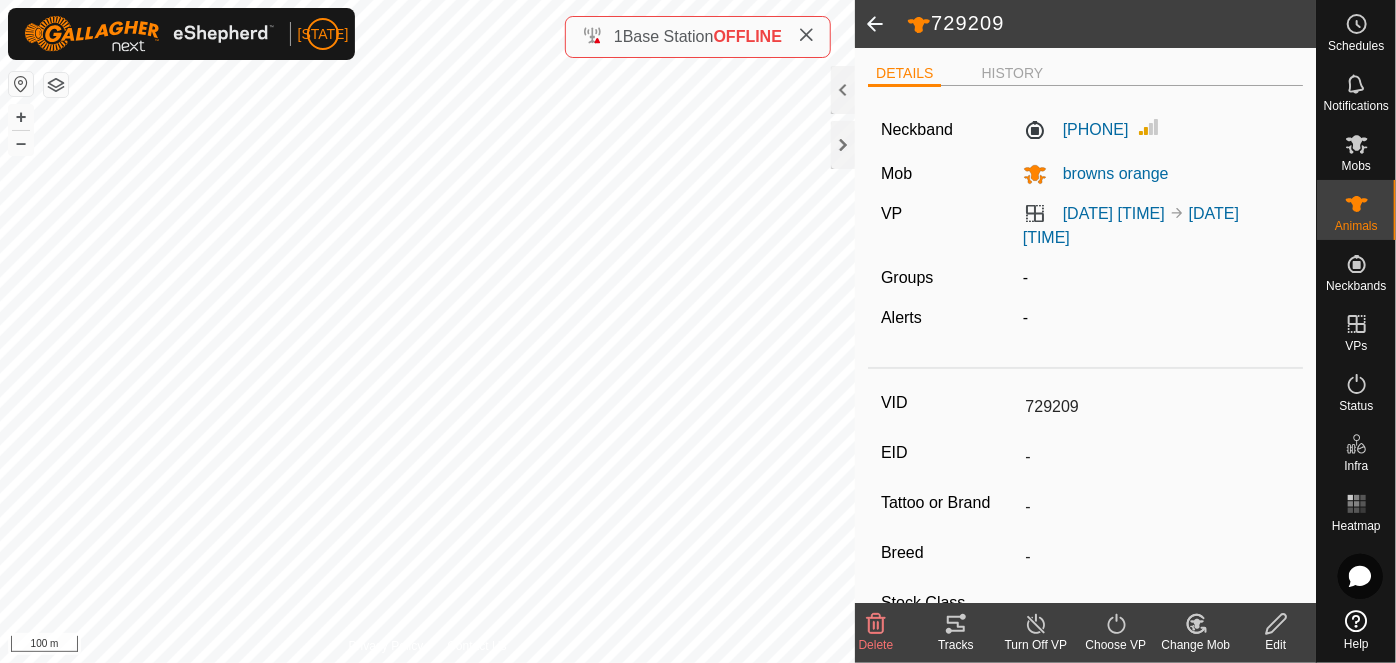 click 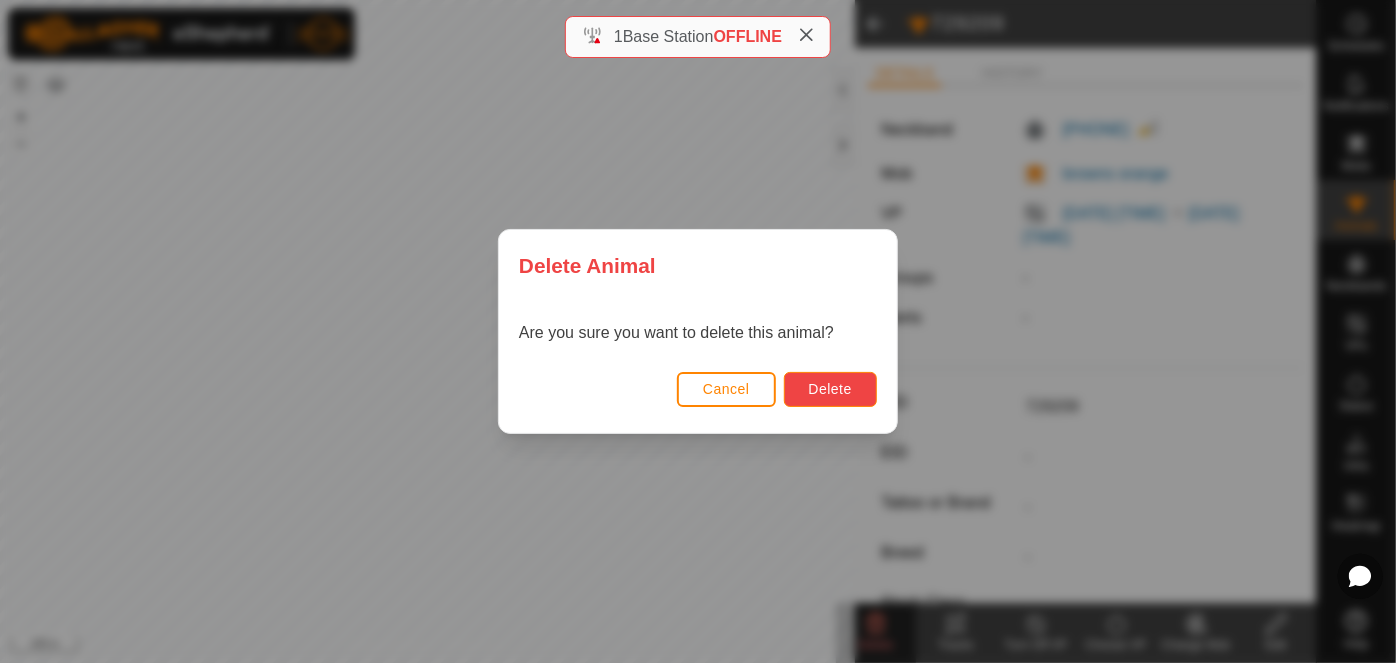 click on "Delete" at bounding box center [830, 389] 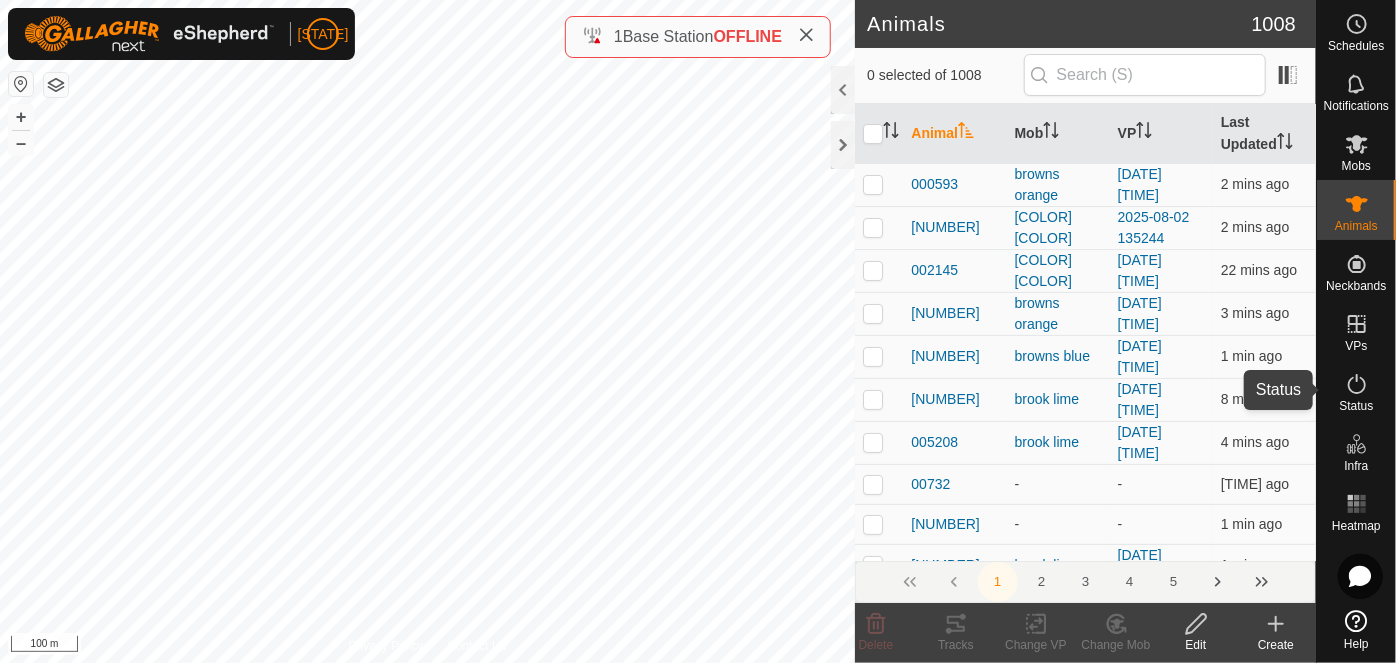 click 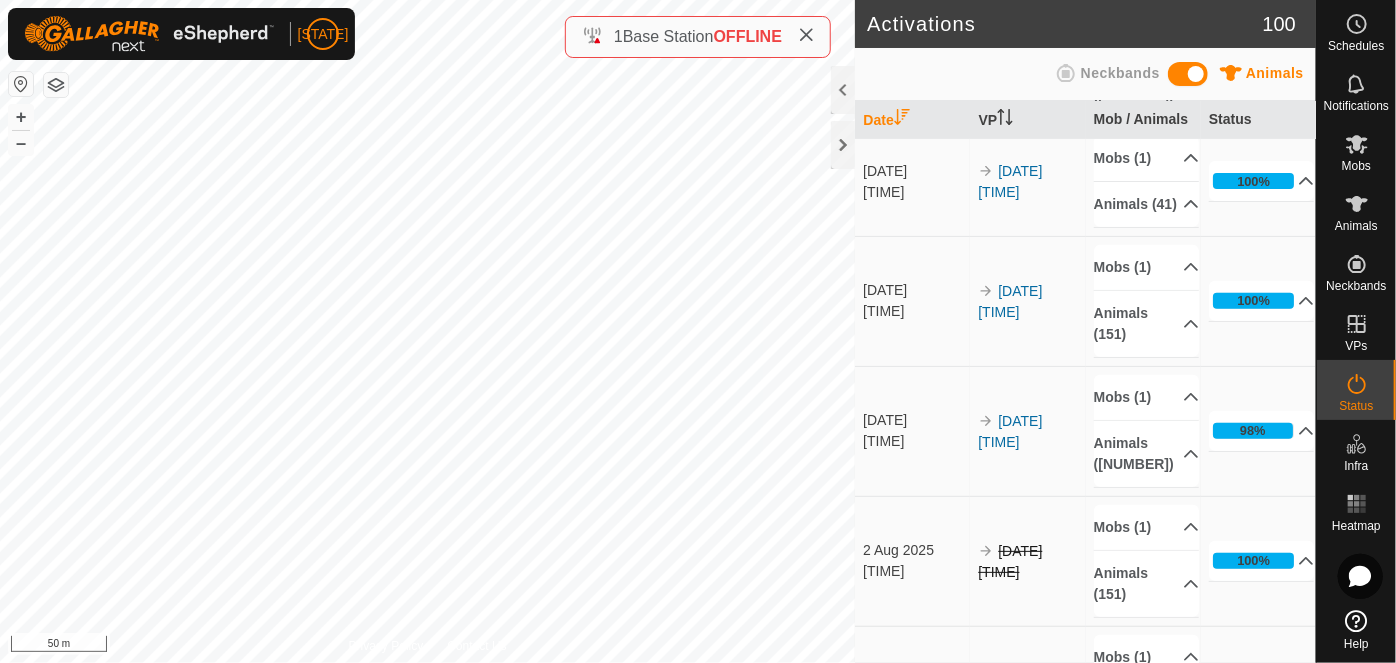 scroll, scrollTop: 454, scrollLeft: 0, axis: vertical 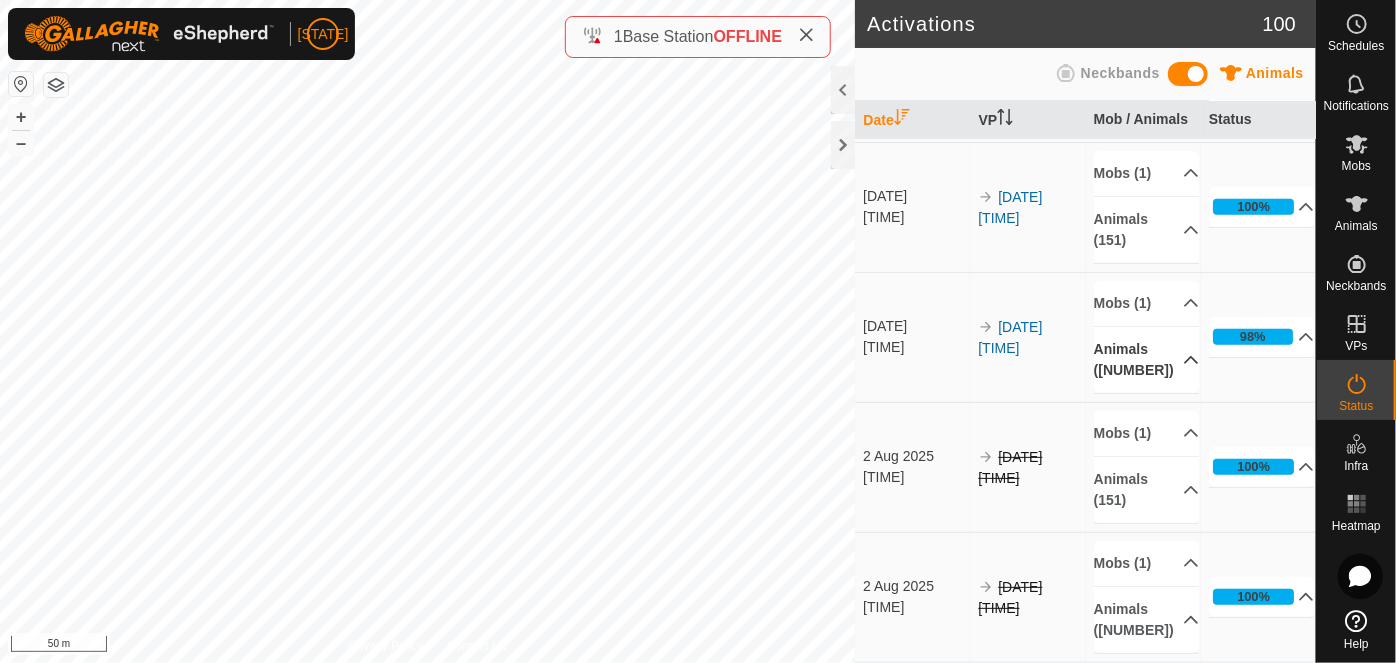 click on "Animals (152)" at bounding box center (1147, 360) 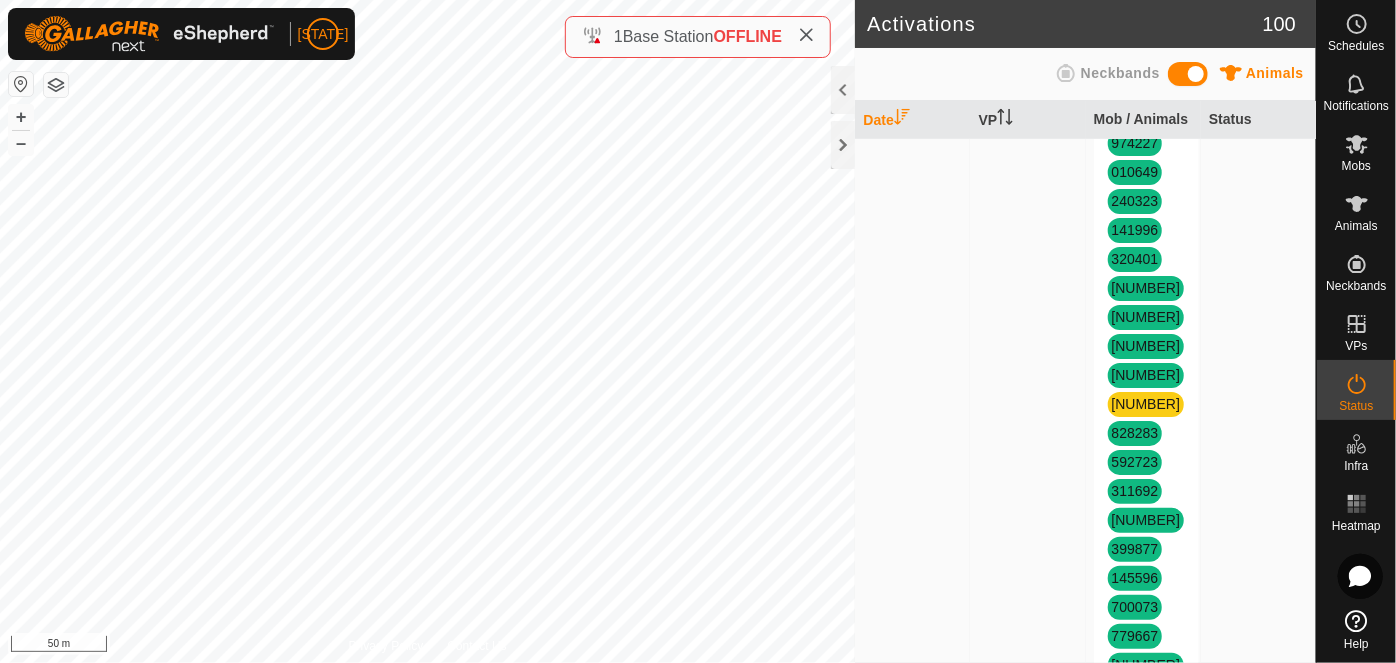 scroll, scrollTop: 4545, scrollLeft: 0, axis: vertical 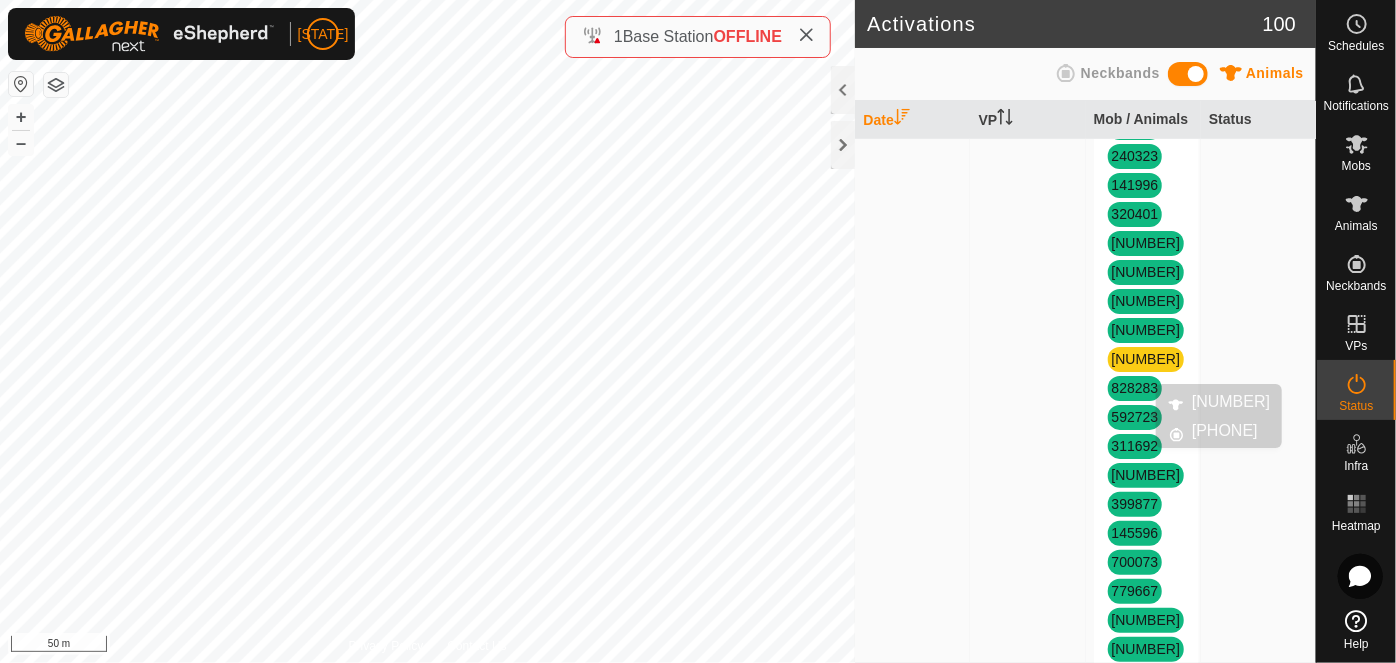 click on "557010" at bounding box center (1146, 359) 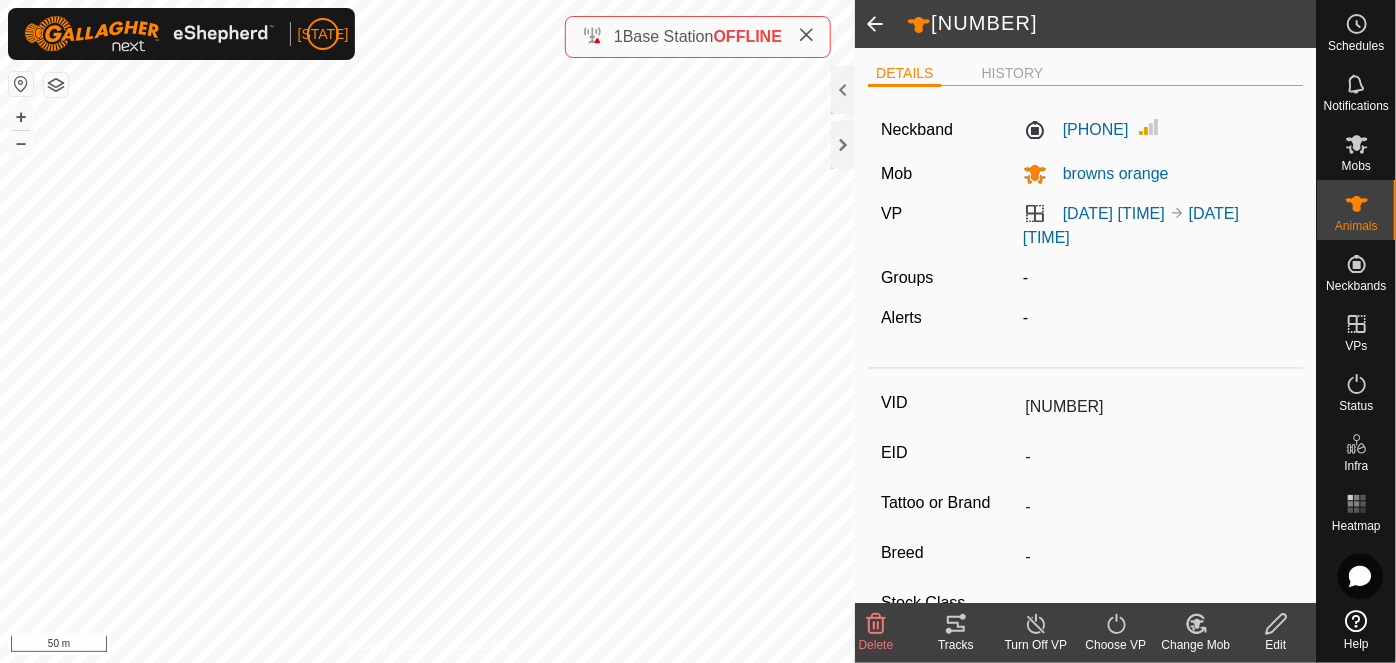 click 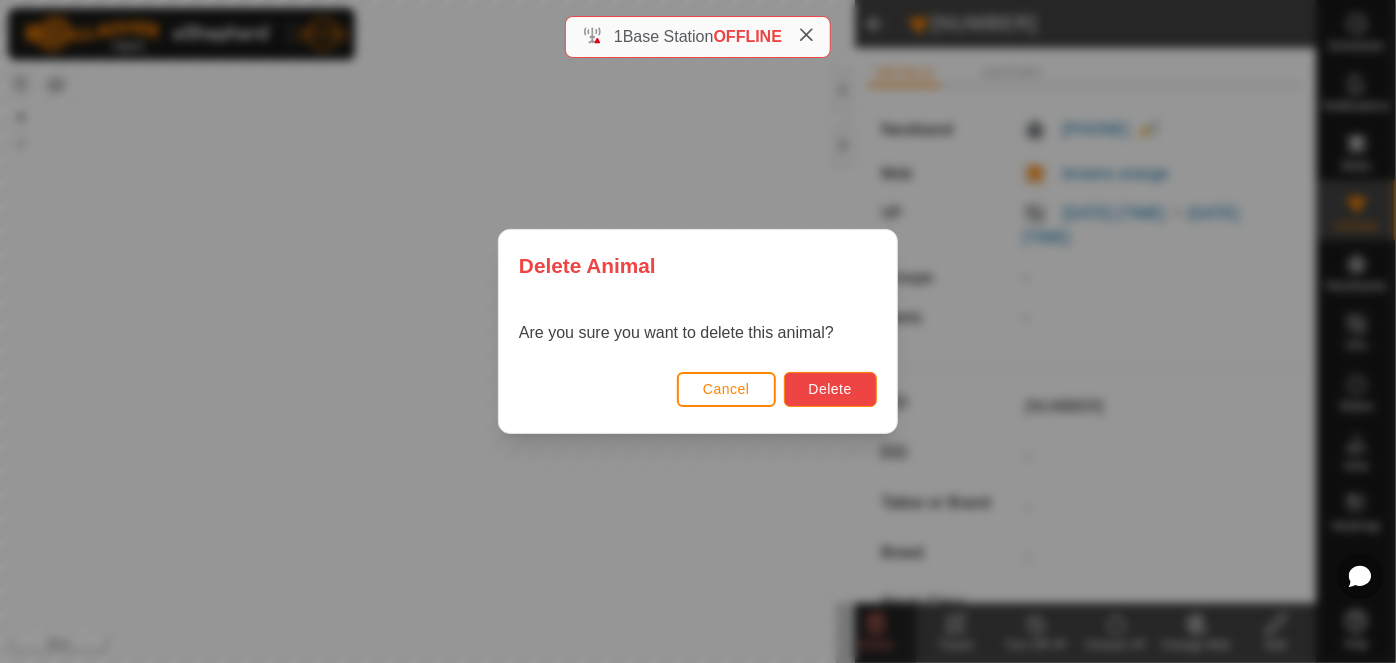 click on "Delete" at bounding box center [830, 389] 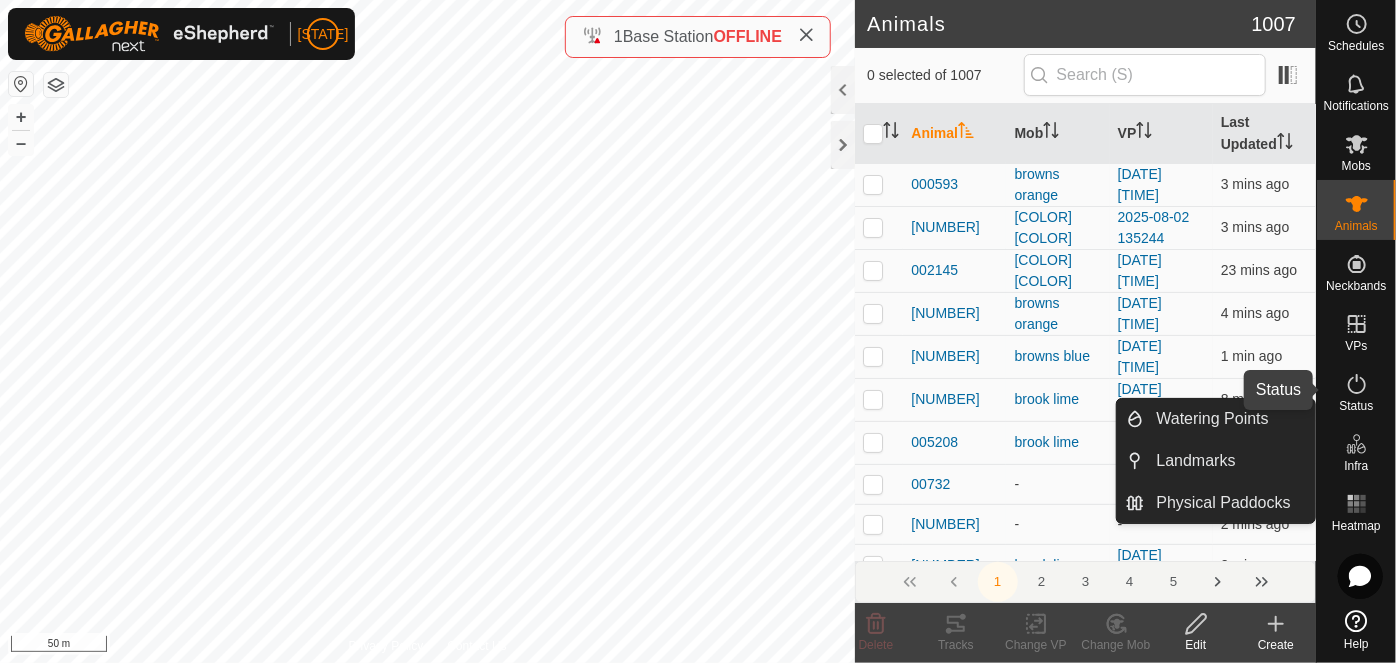 click 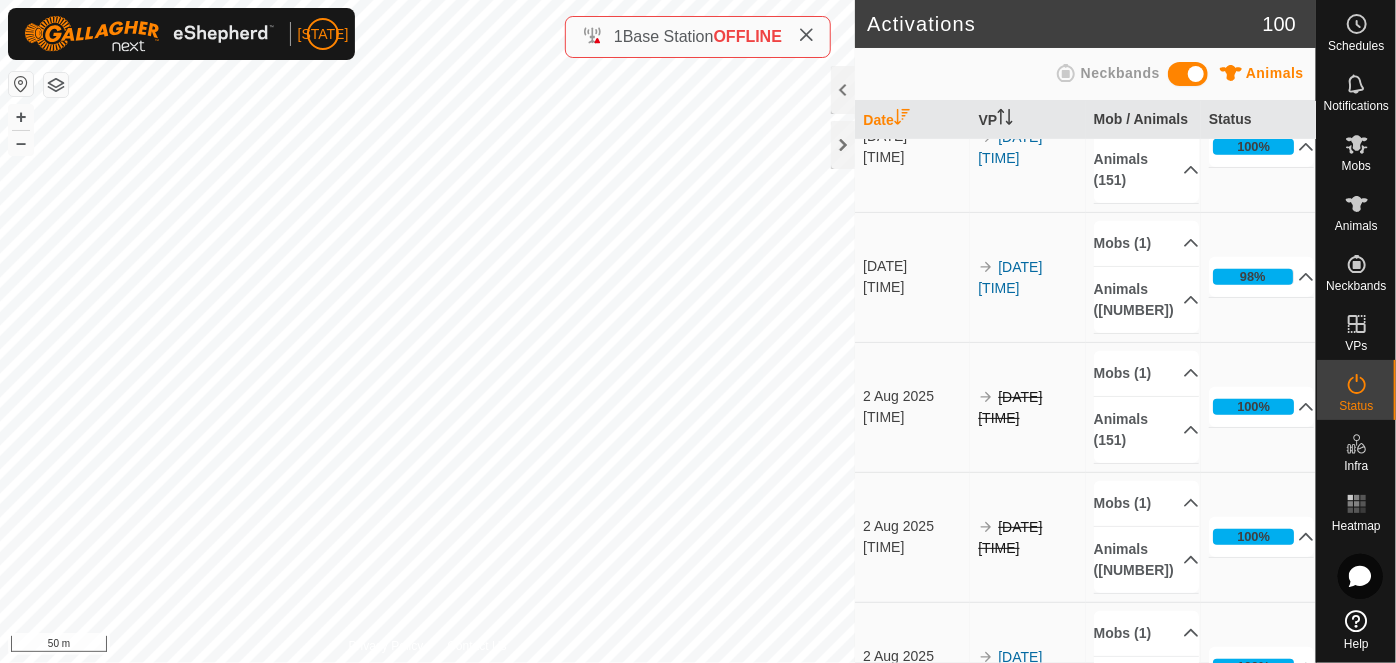 scroll, scrollTop: 545, scrollLeft: 0, axis: vertical 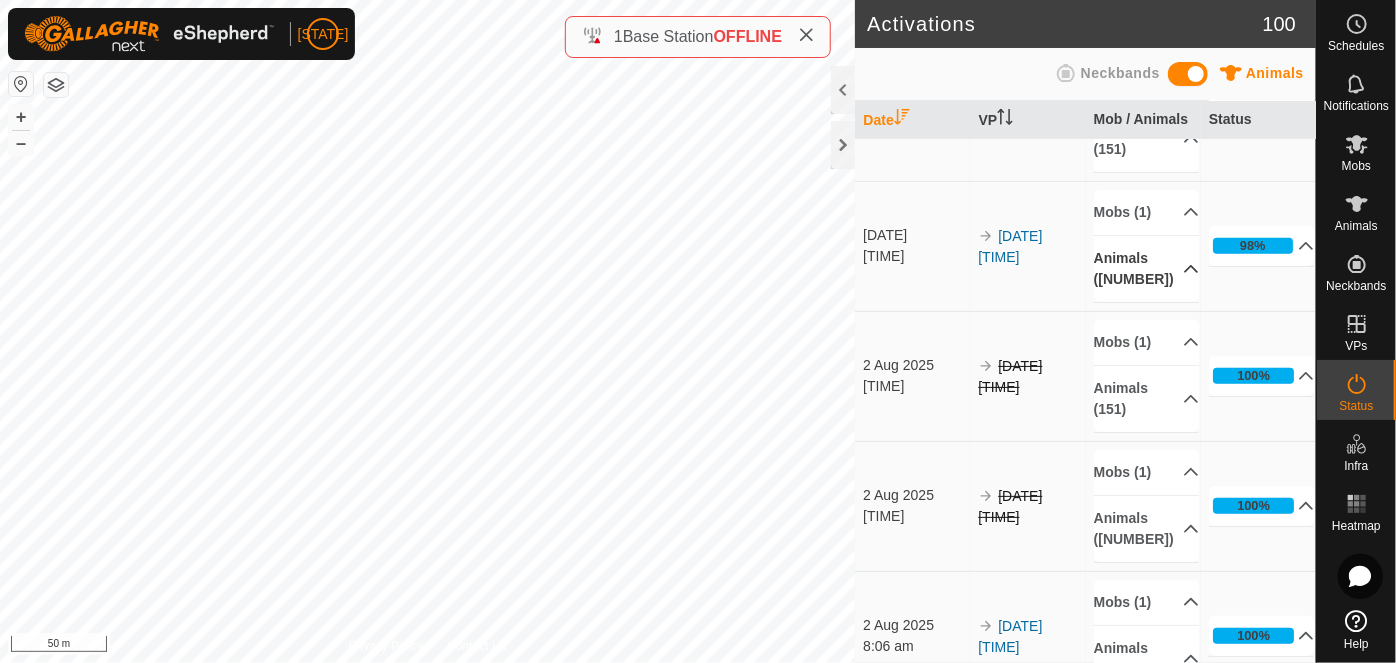 click 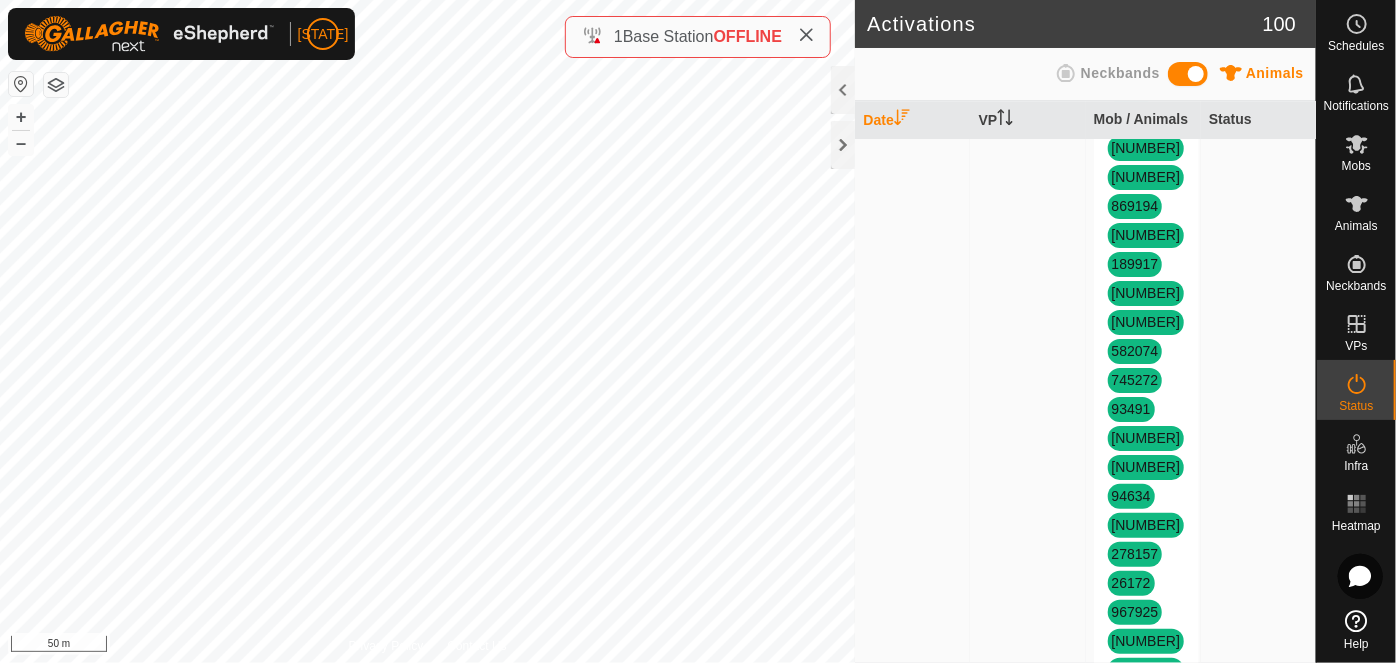scroll, scrollTop: 2727, scrollLeft: 0, axis: vertical 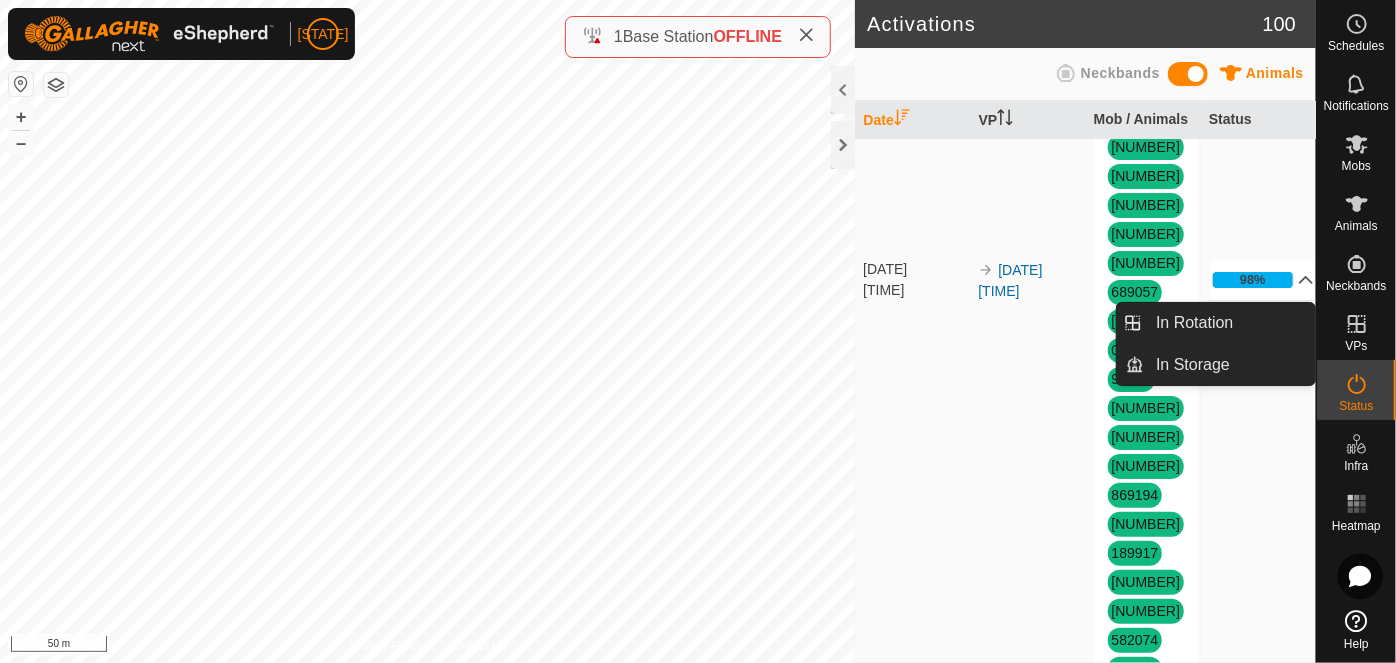 click on "In Rotation" at bounding box center (1309, 325) 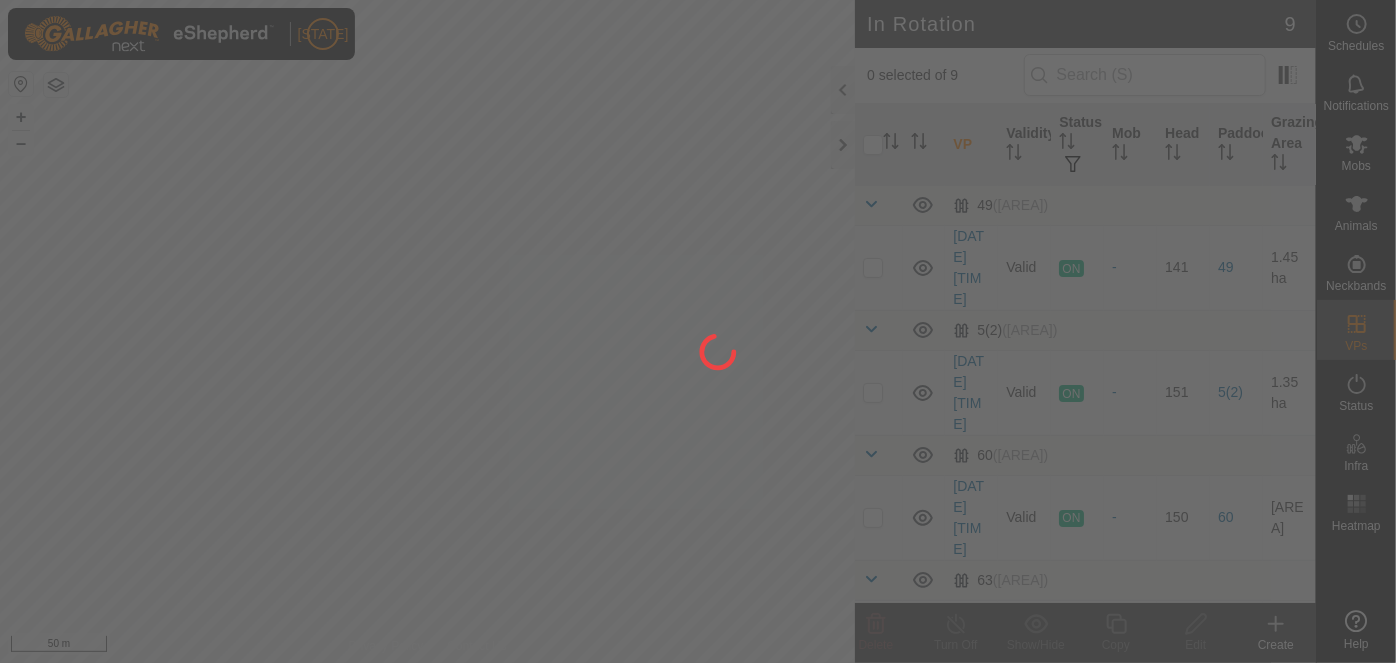 scroll, scrollTop: 0, scrollLeft: 0, axis: both 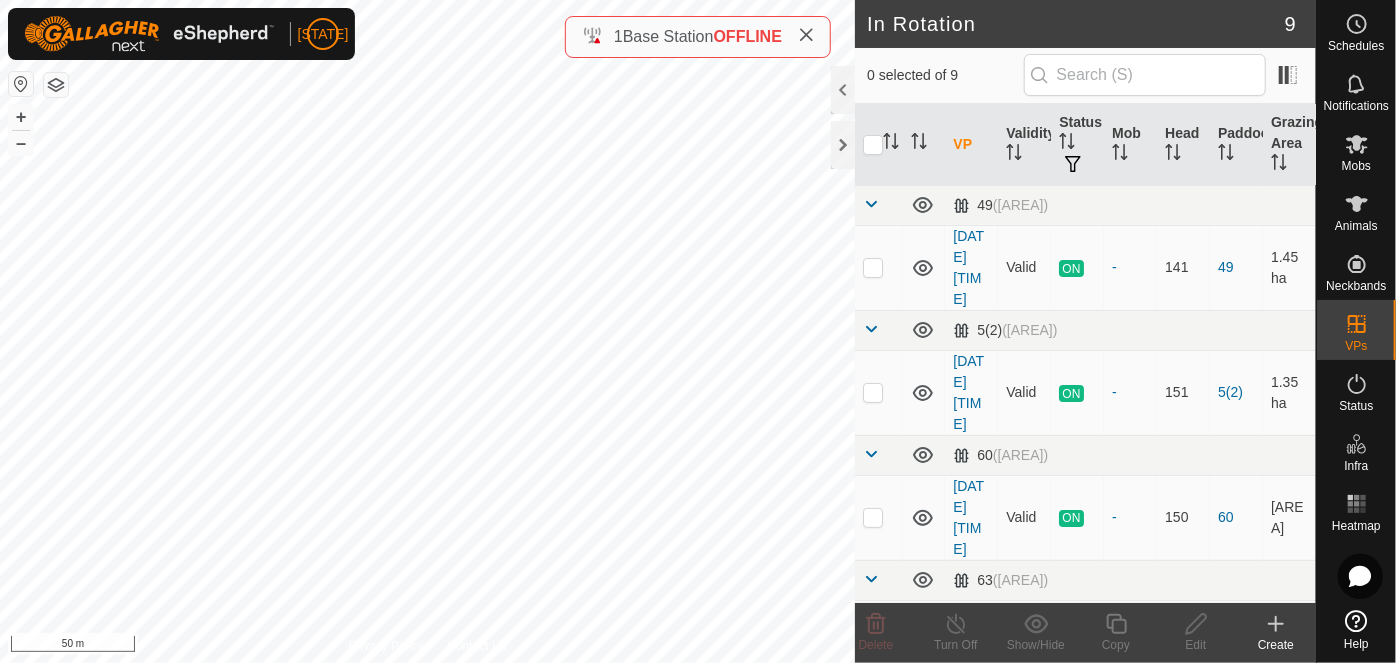 click 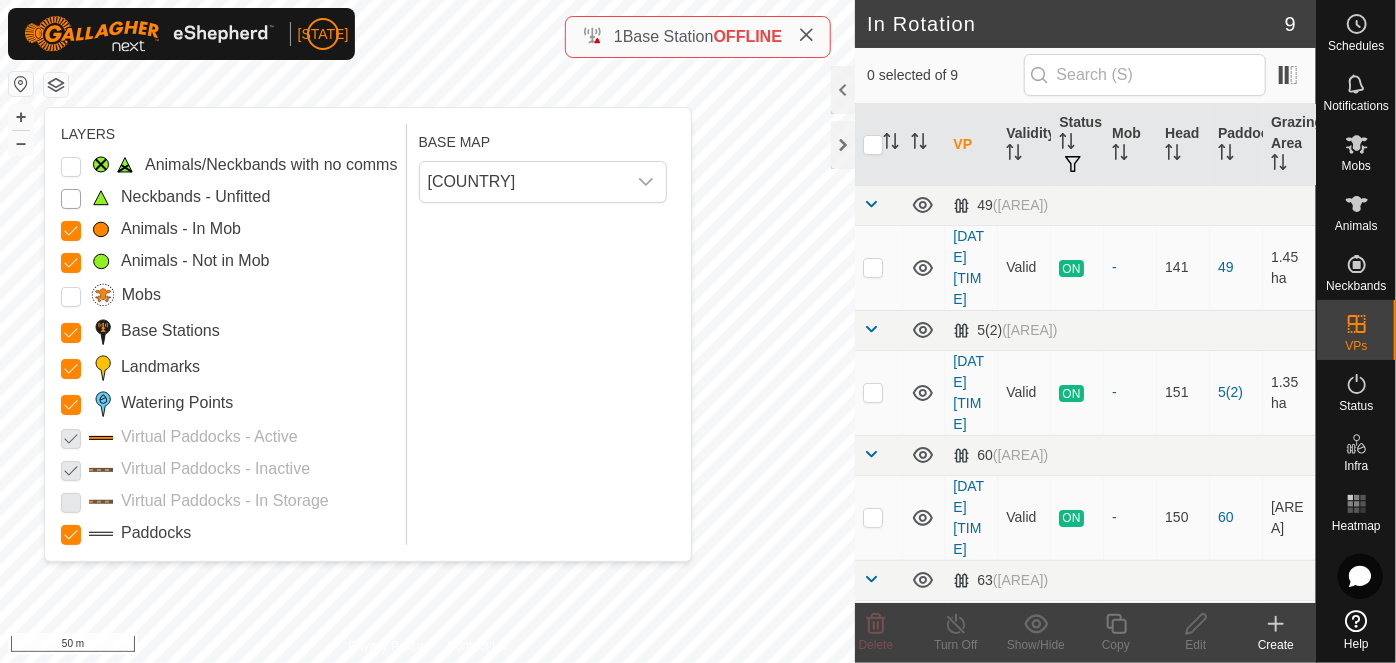 click on "Neckbands - Unfitted" at bounding box center (71, 199) 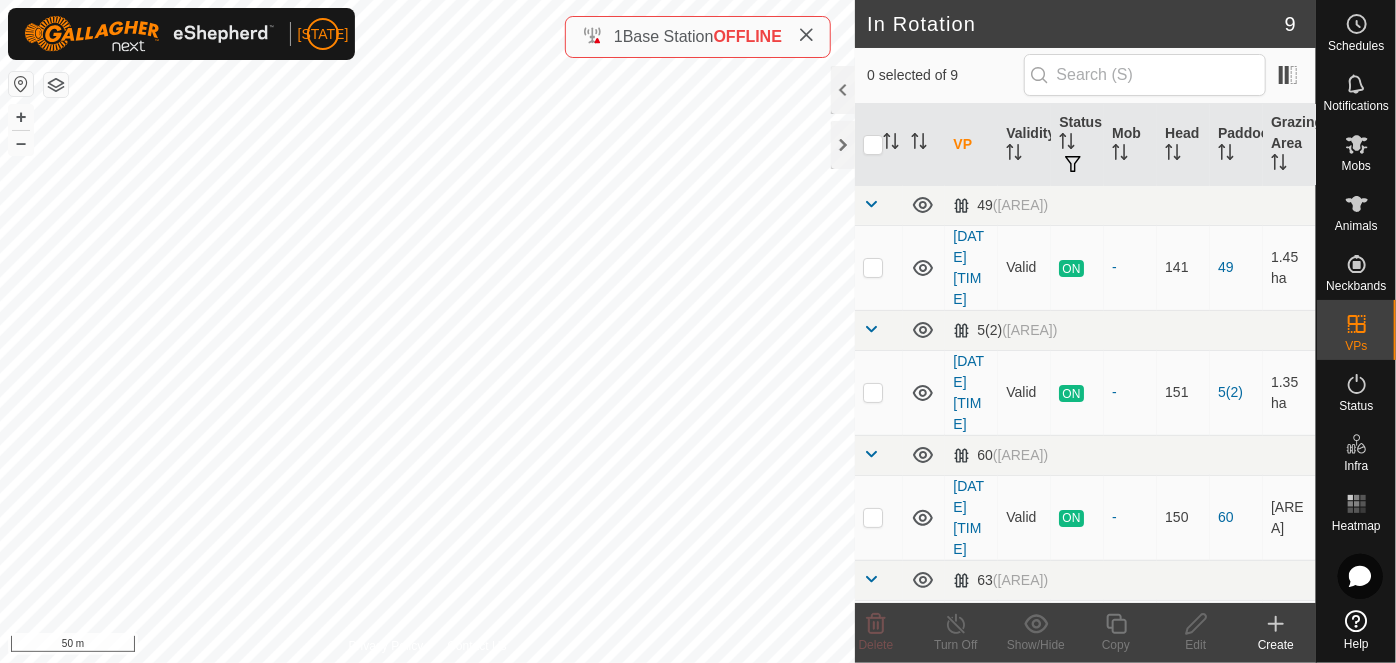 click 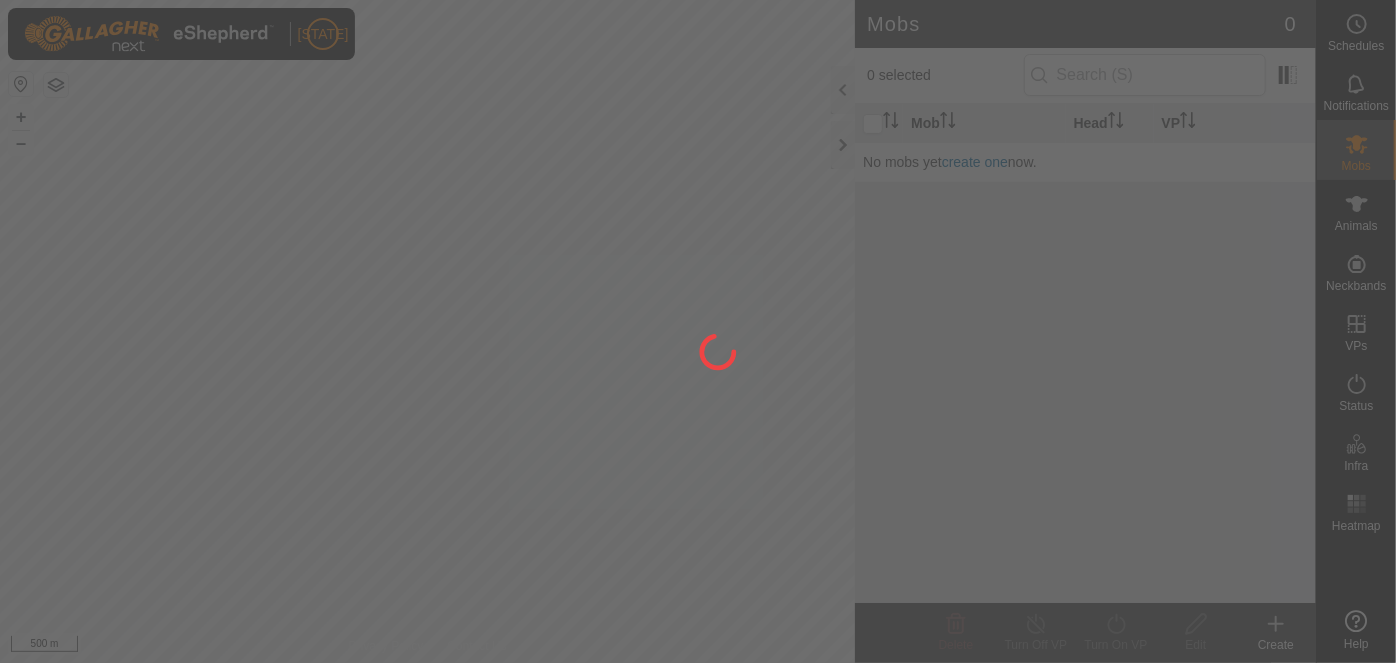 scroll, scrollTop: 0, scrollLeft: 0, axis: both 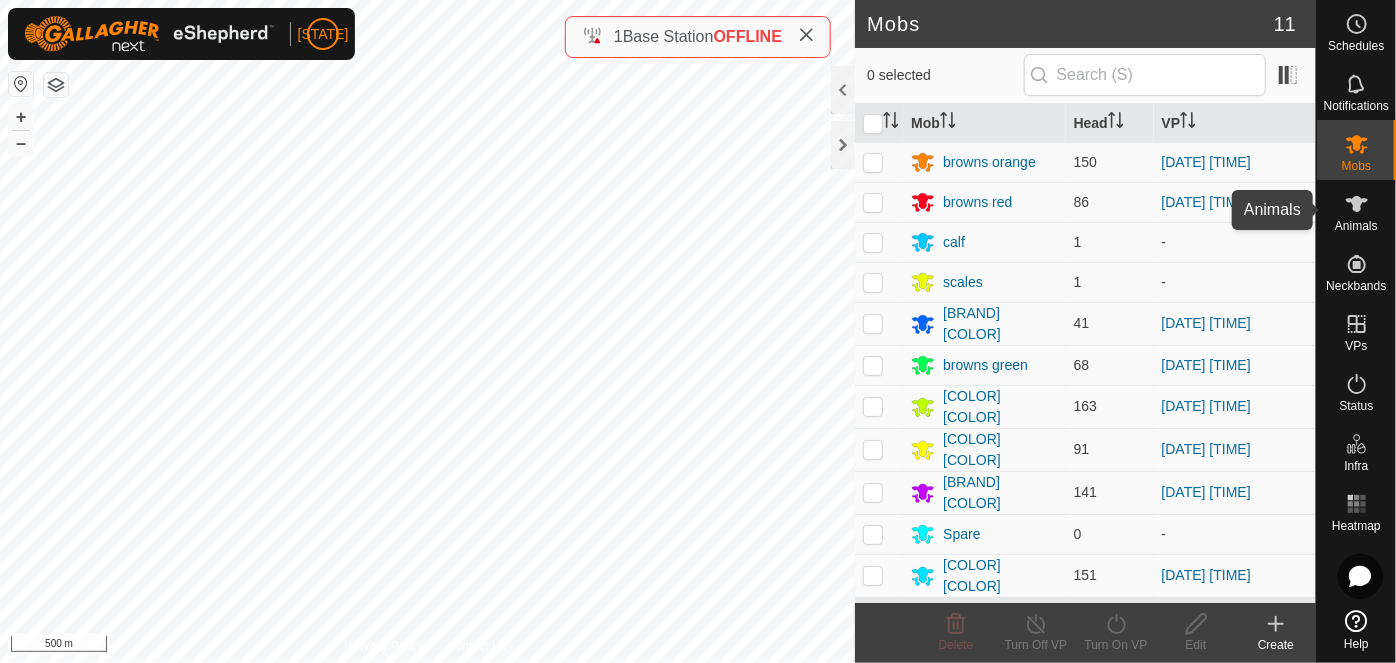 click 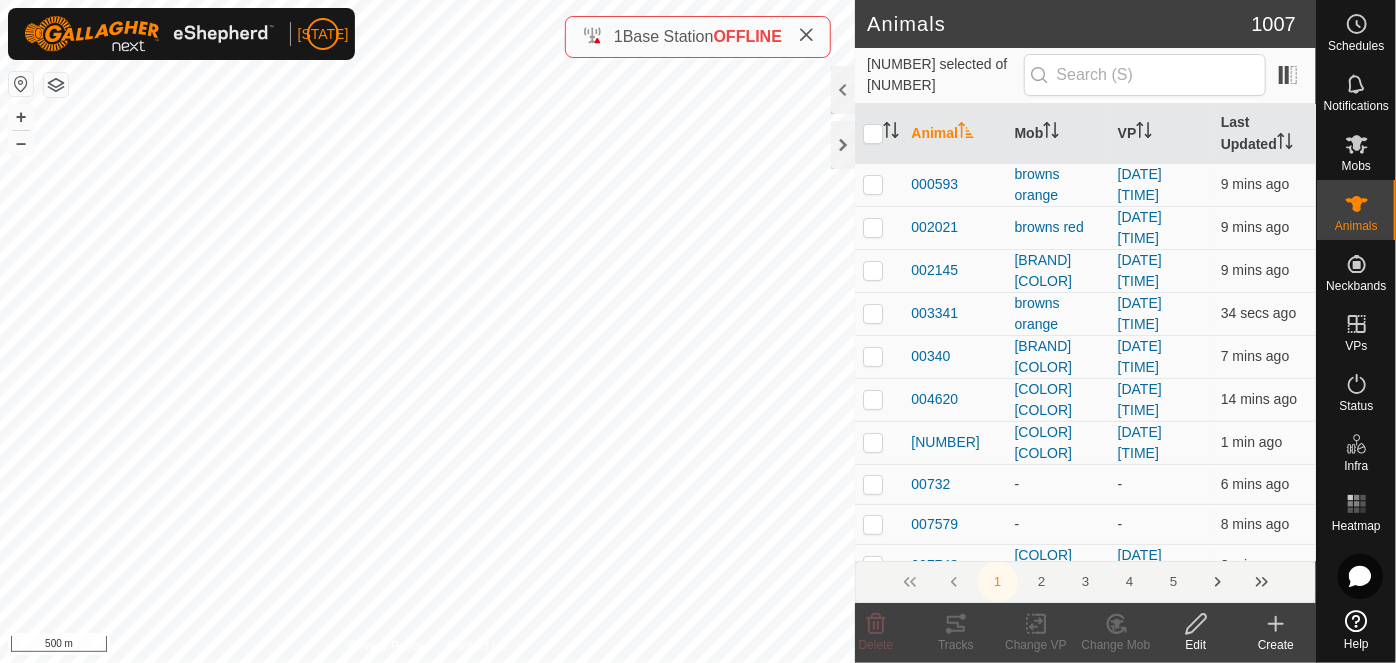 click 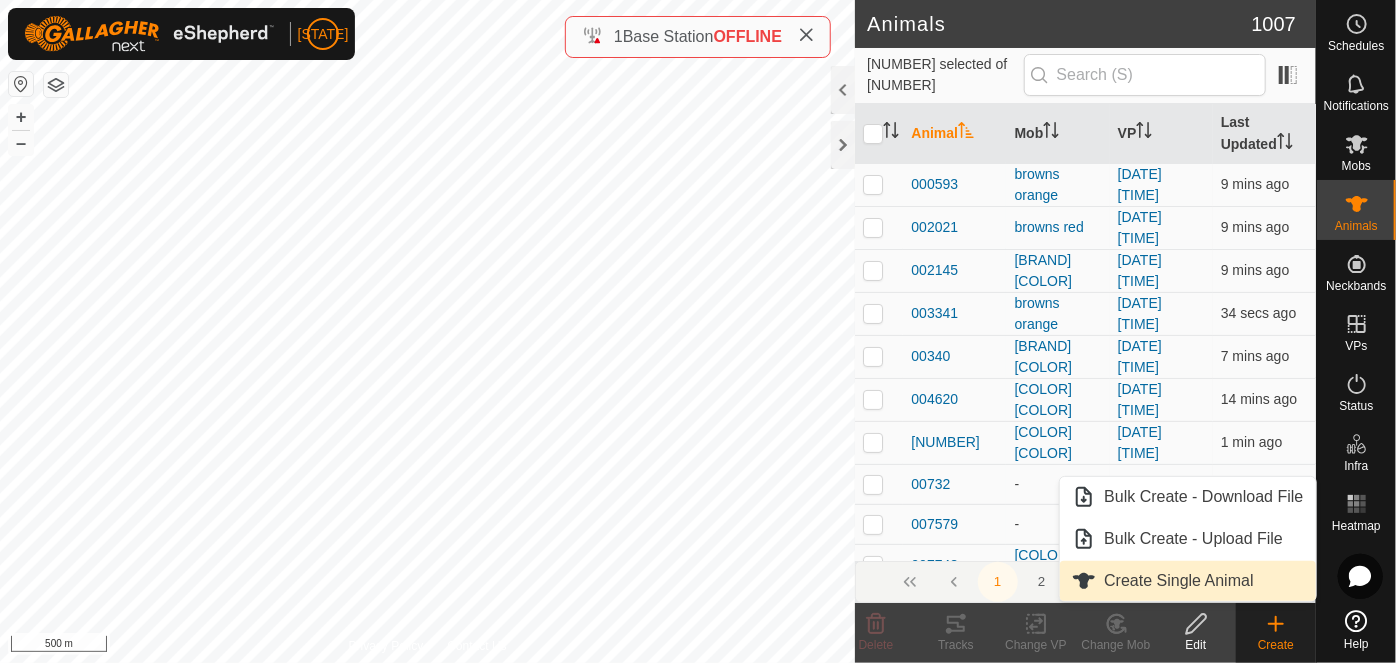 click on "Create Single Animal" at bounding box center [1187, 581] 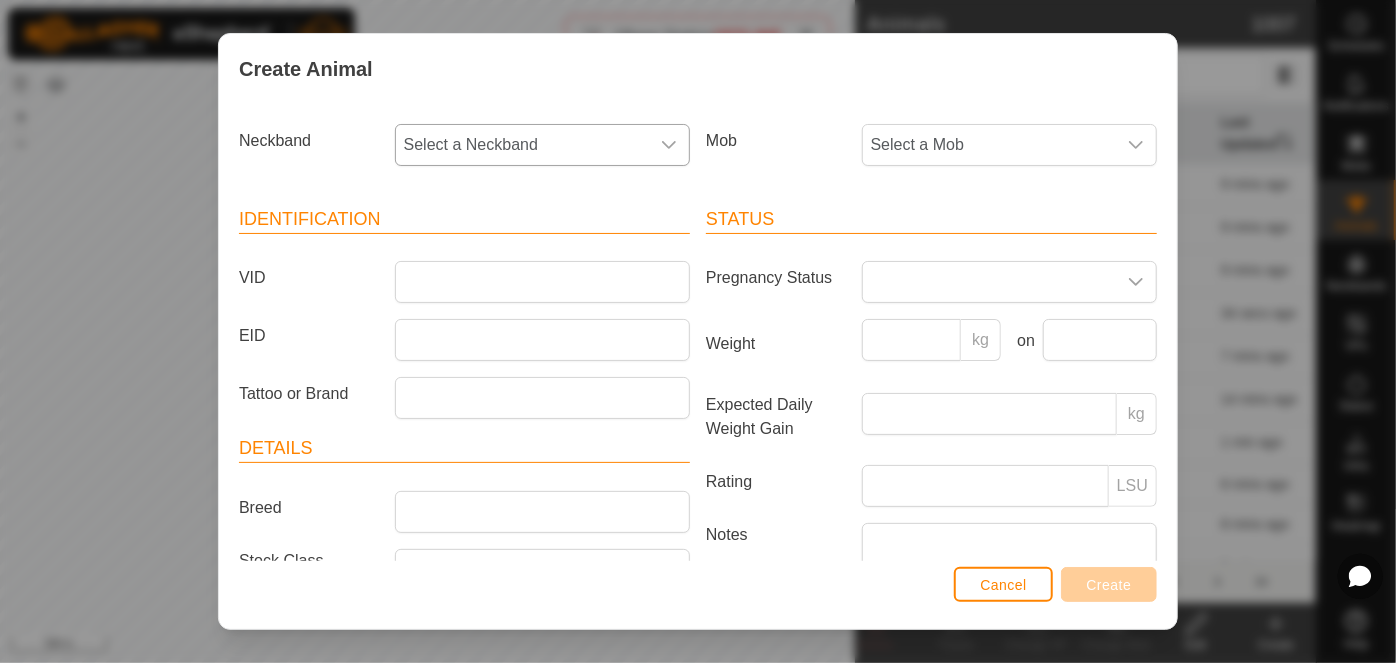 click on "Select a Neckband" at bounding box center (522, 145) 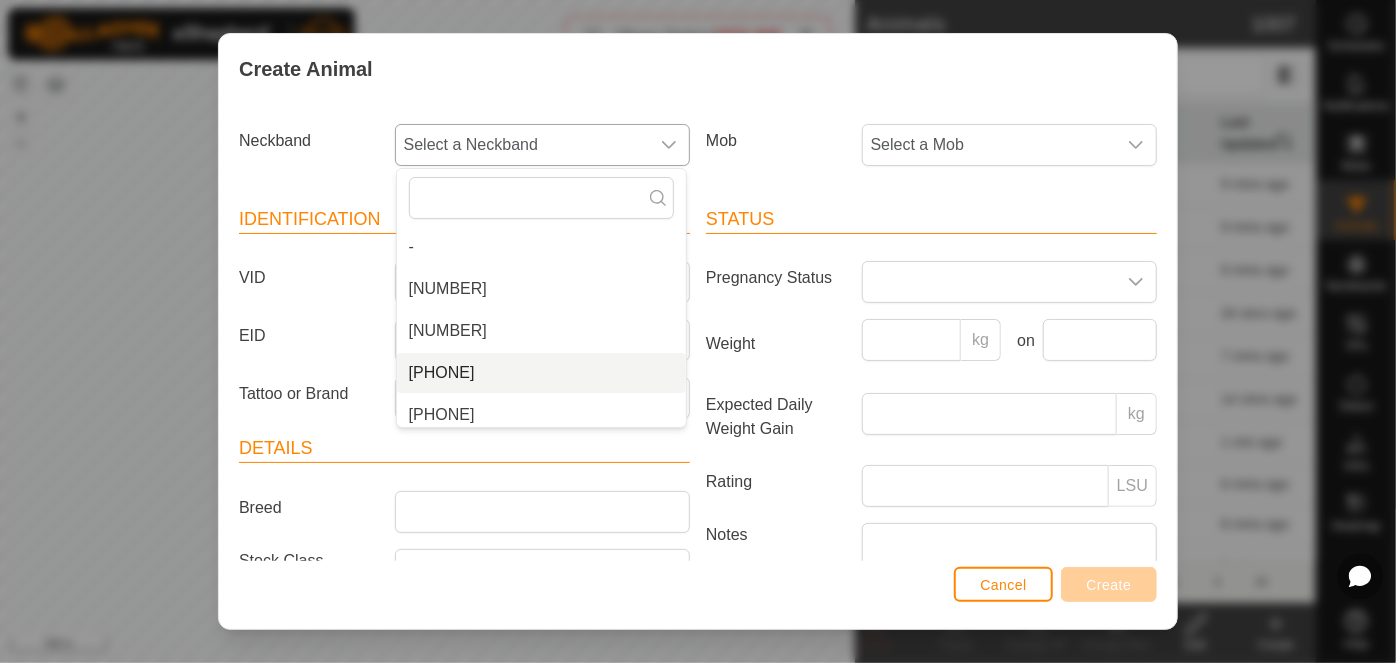 scroll, scrollTop: 8, scrollLeft: 0, axis: vertical 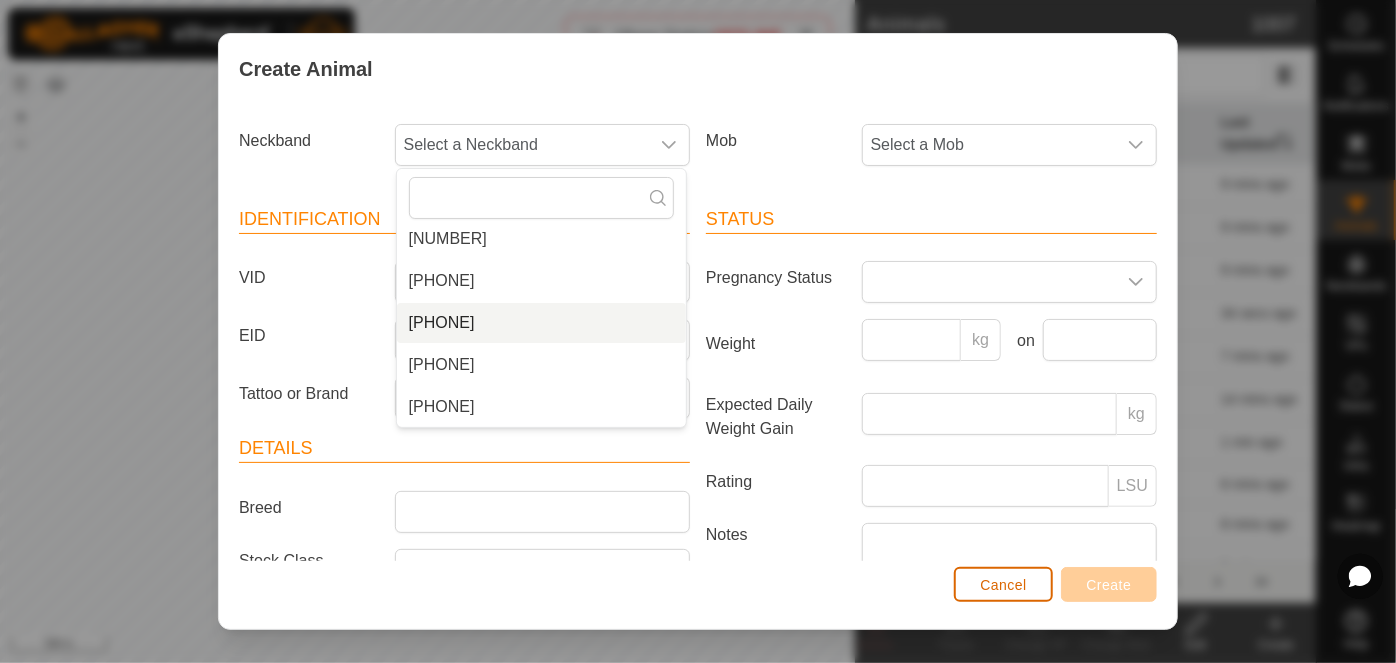 click on "Cancel" at bounding box center [1003, 584] 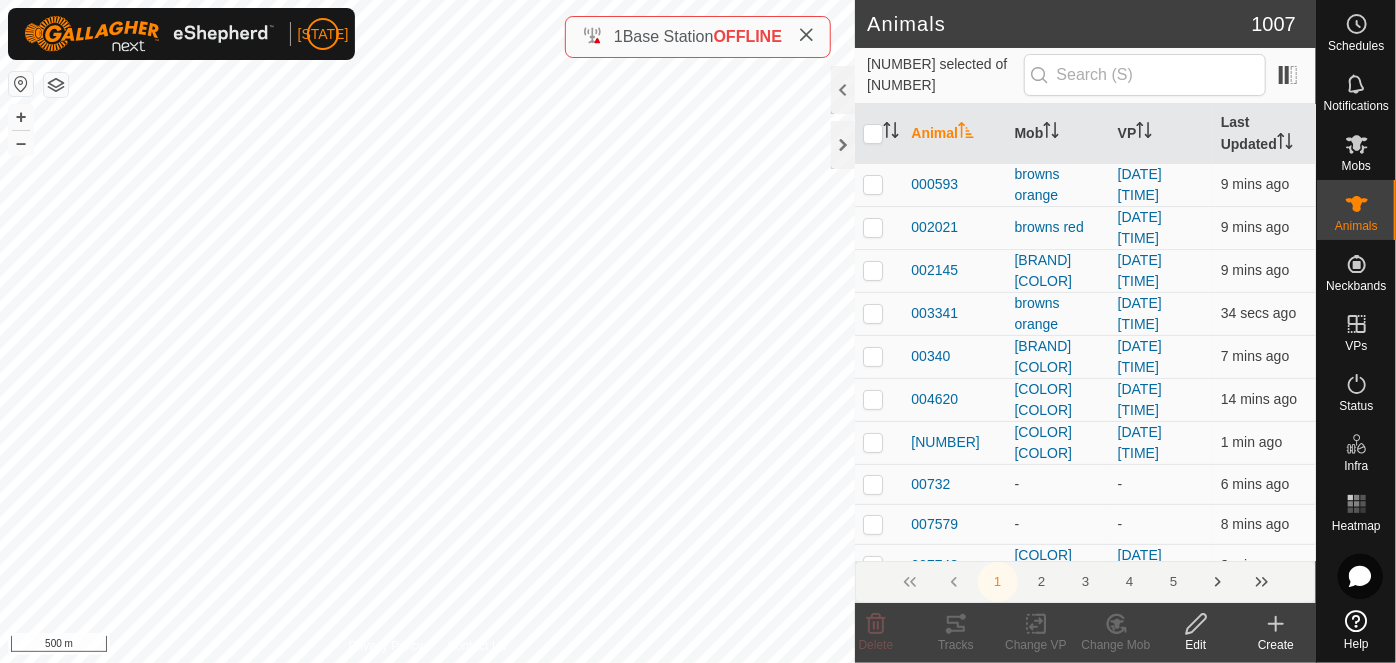 click 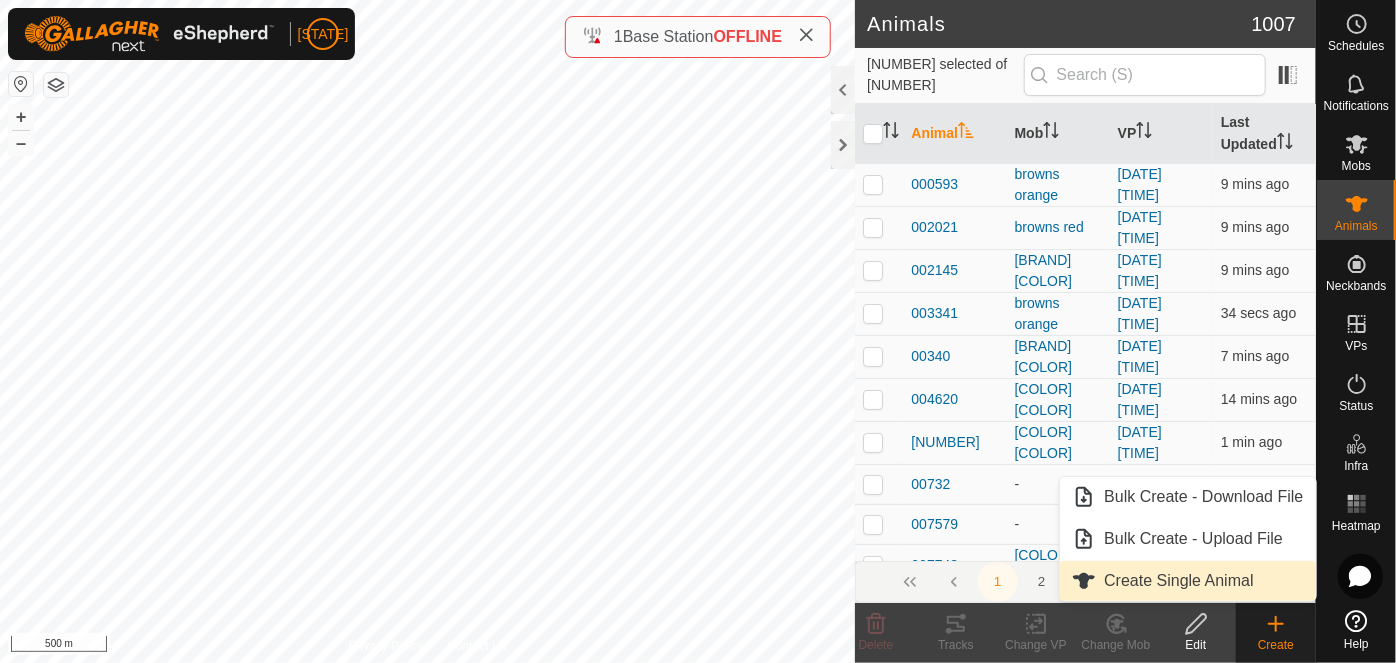 click on "Create Single Animal" at bounding box center (1187, 581) 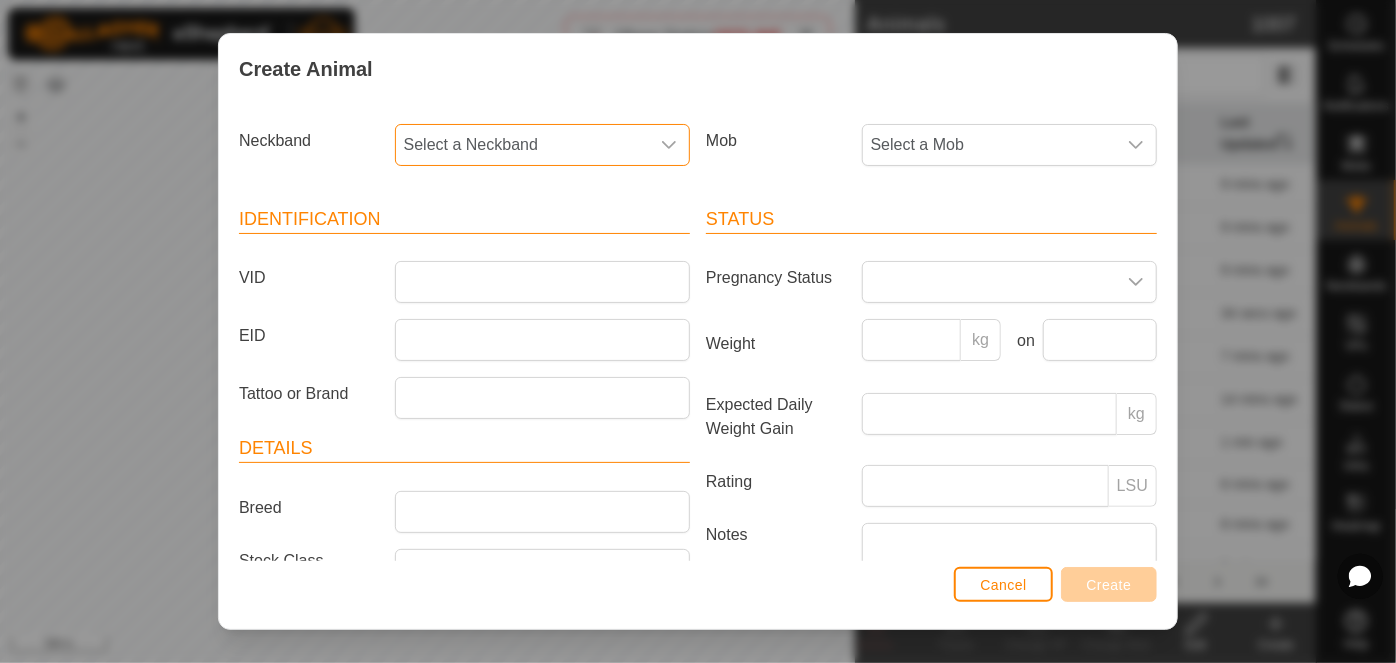 click on "Select a Neckband" at bounding box center [522, 145] 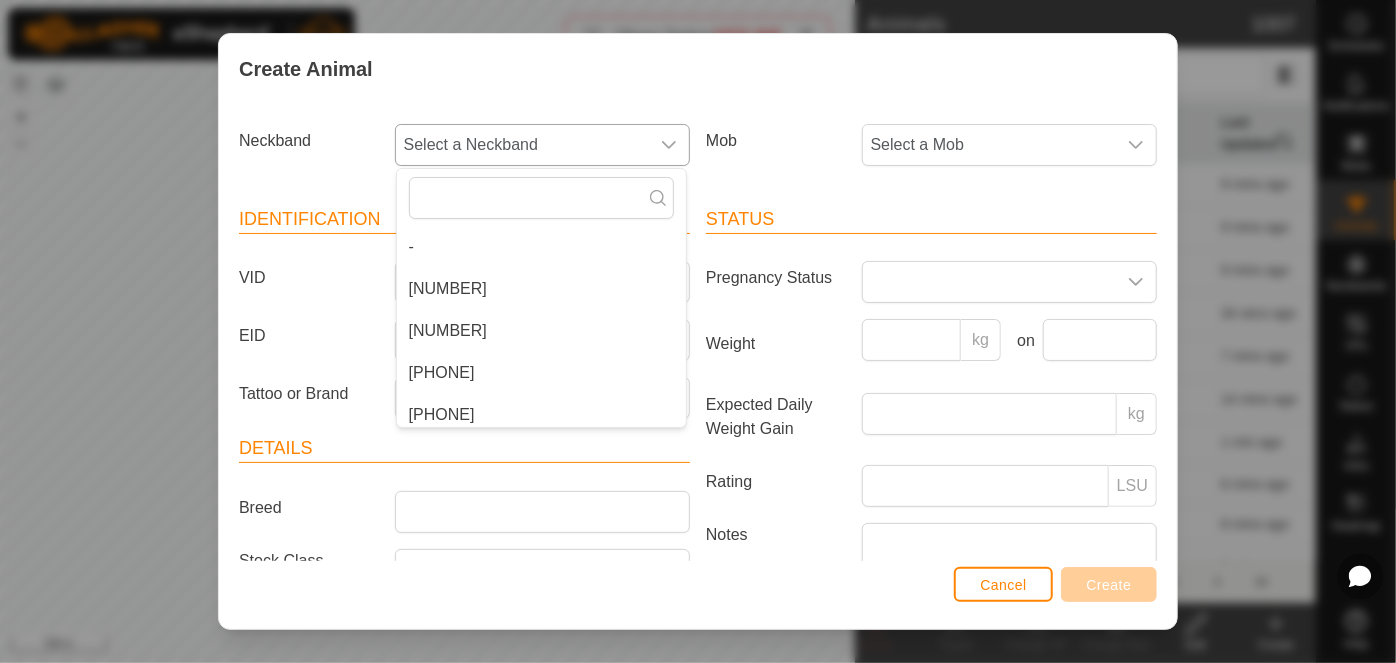 click on "[PHONE]" at bounding box center [541, 289] 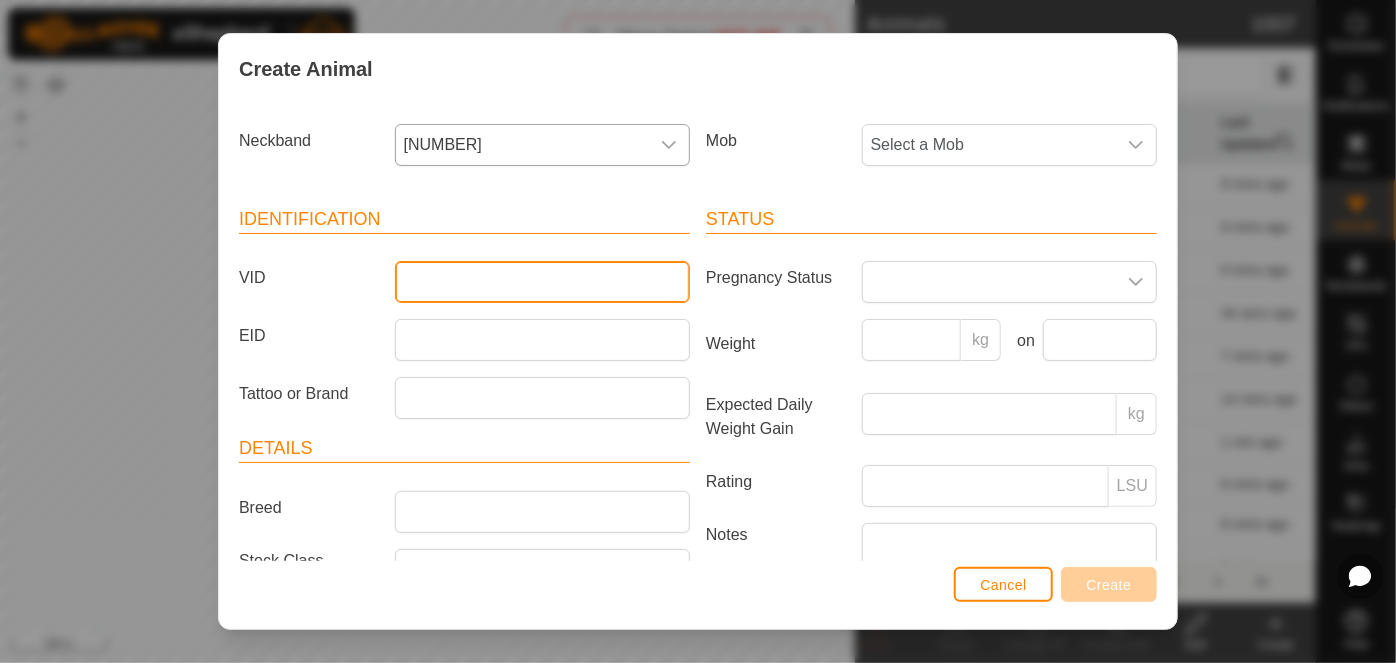 click on "VID" at bounding box center [542, 282] 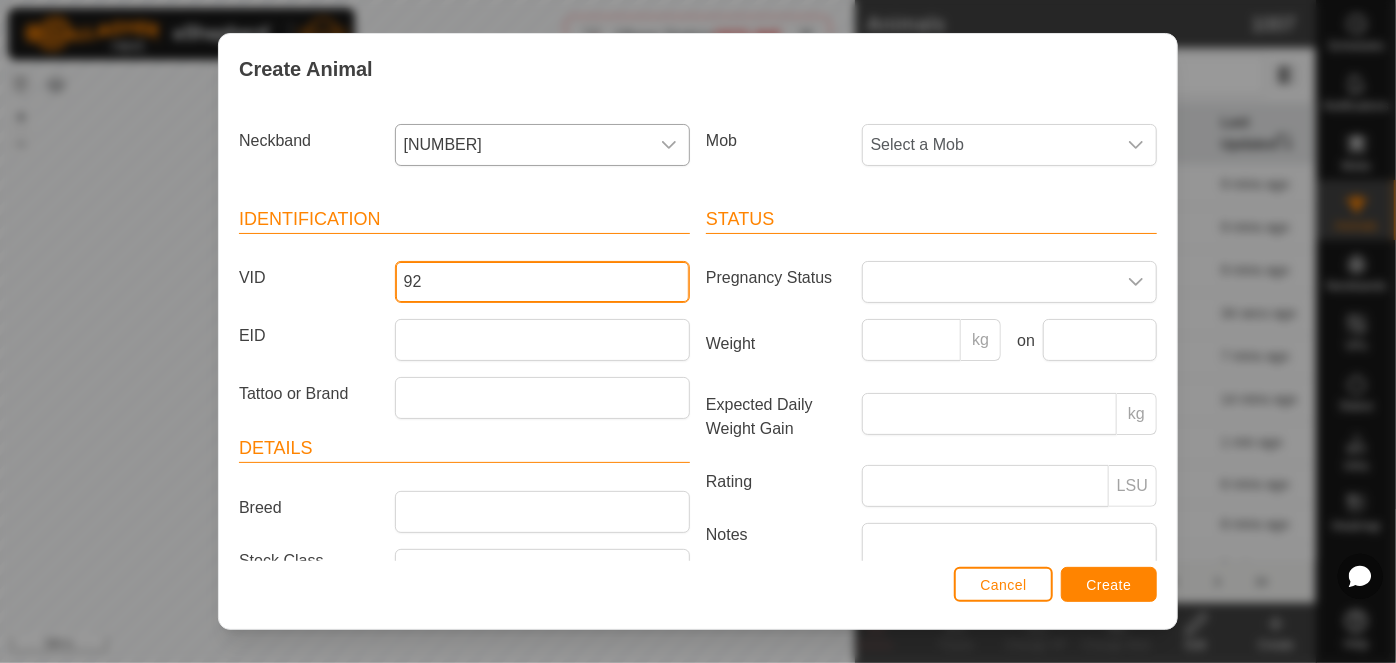 type on "9" 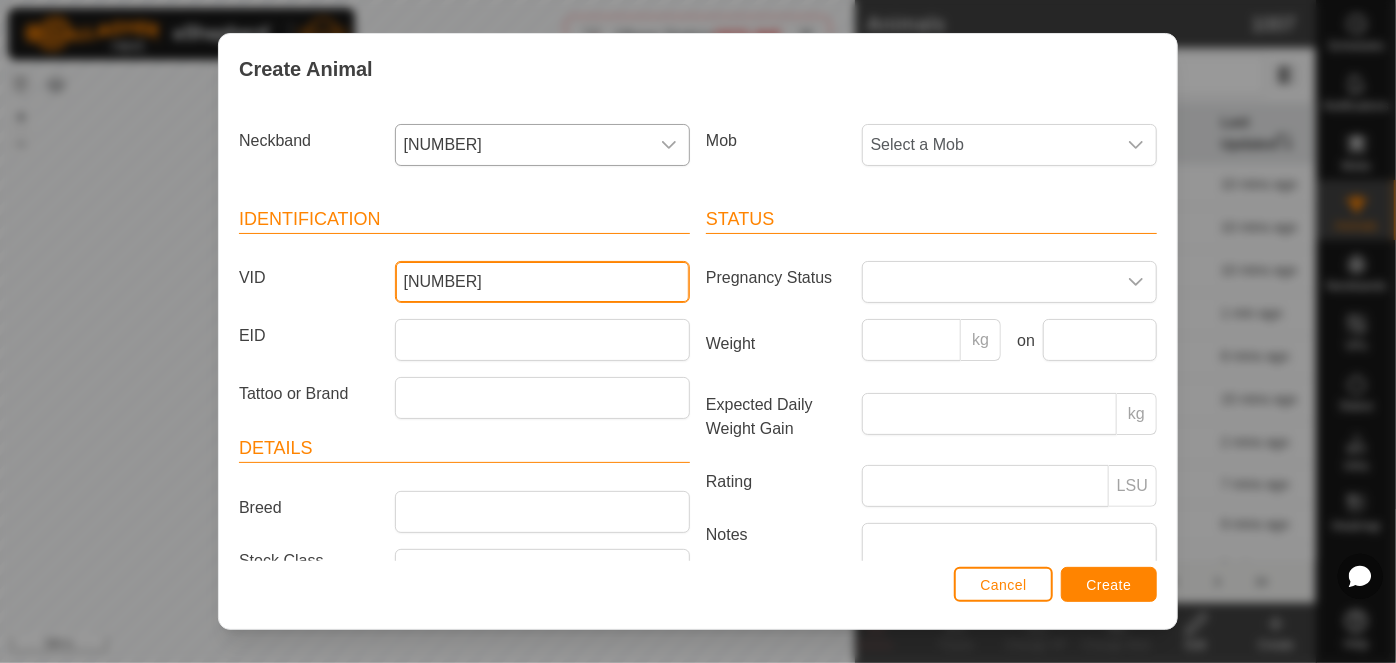 type on "[NUMBER]" 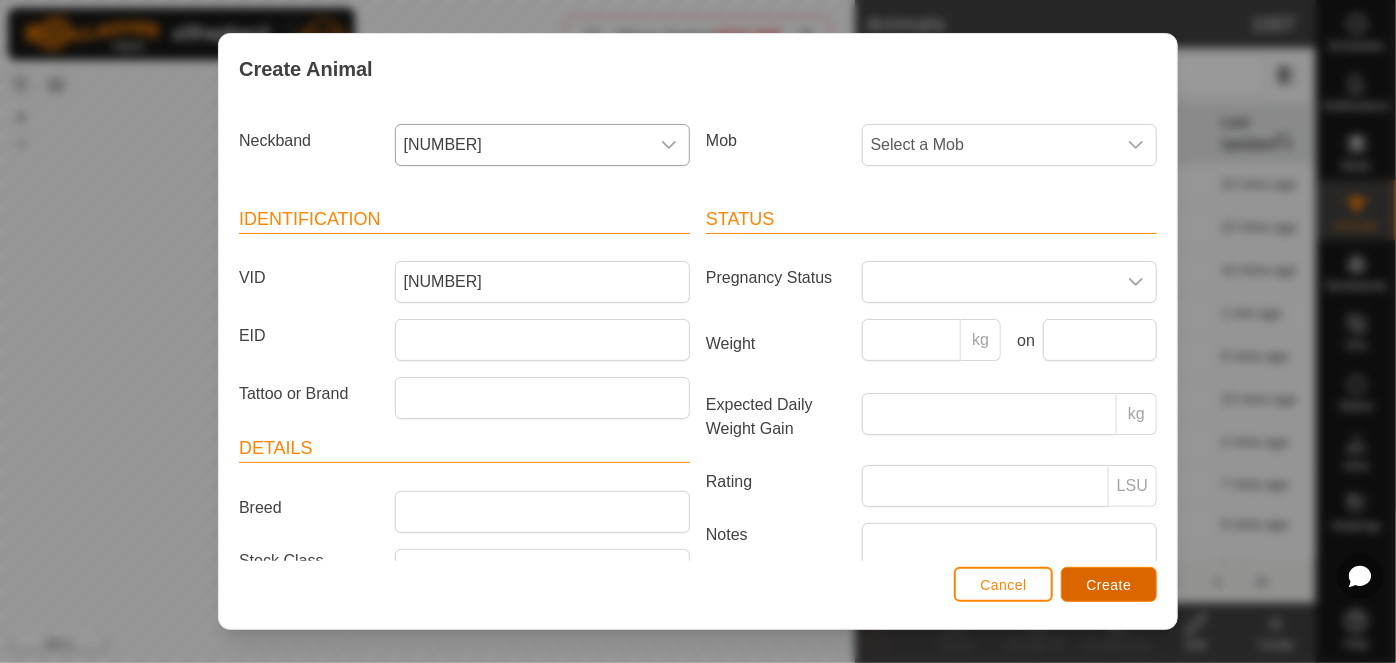 click on "Create" at bounding box center [1109, 584] 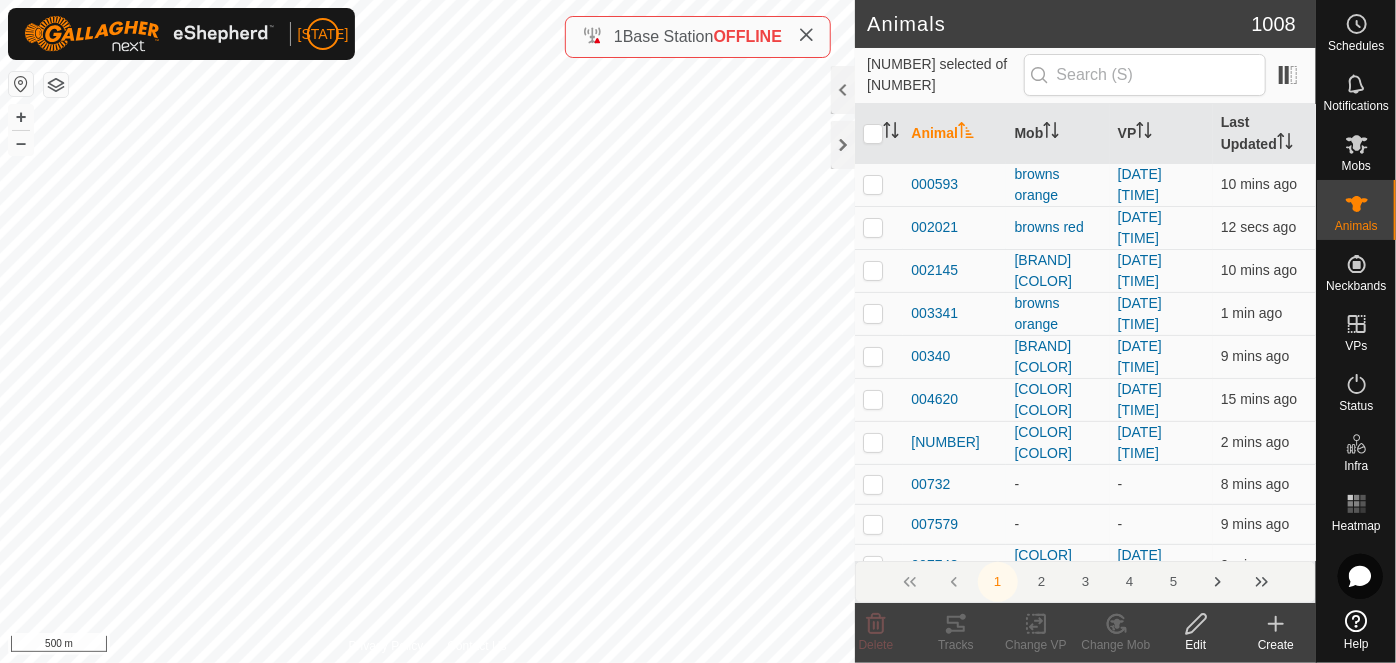 click 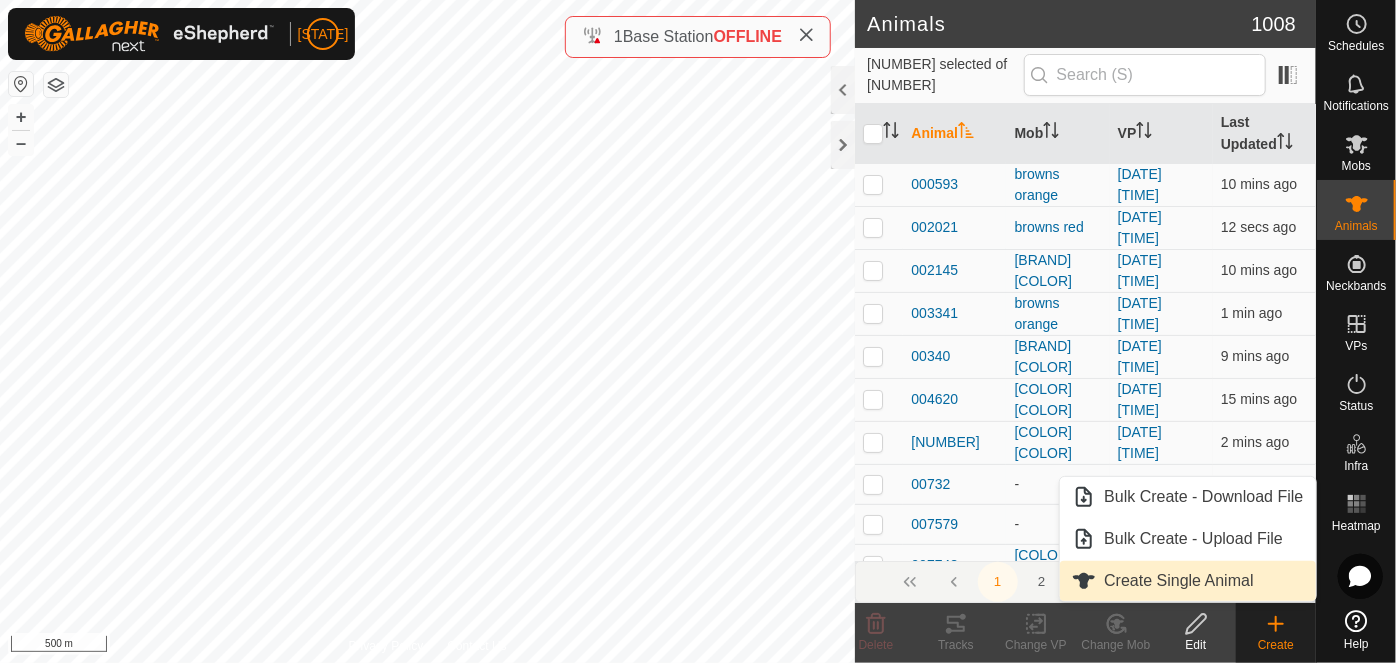 click on "Create Single Animal" at bounding box center [1187, 581] 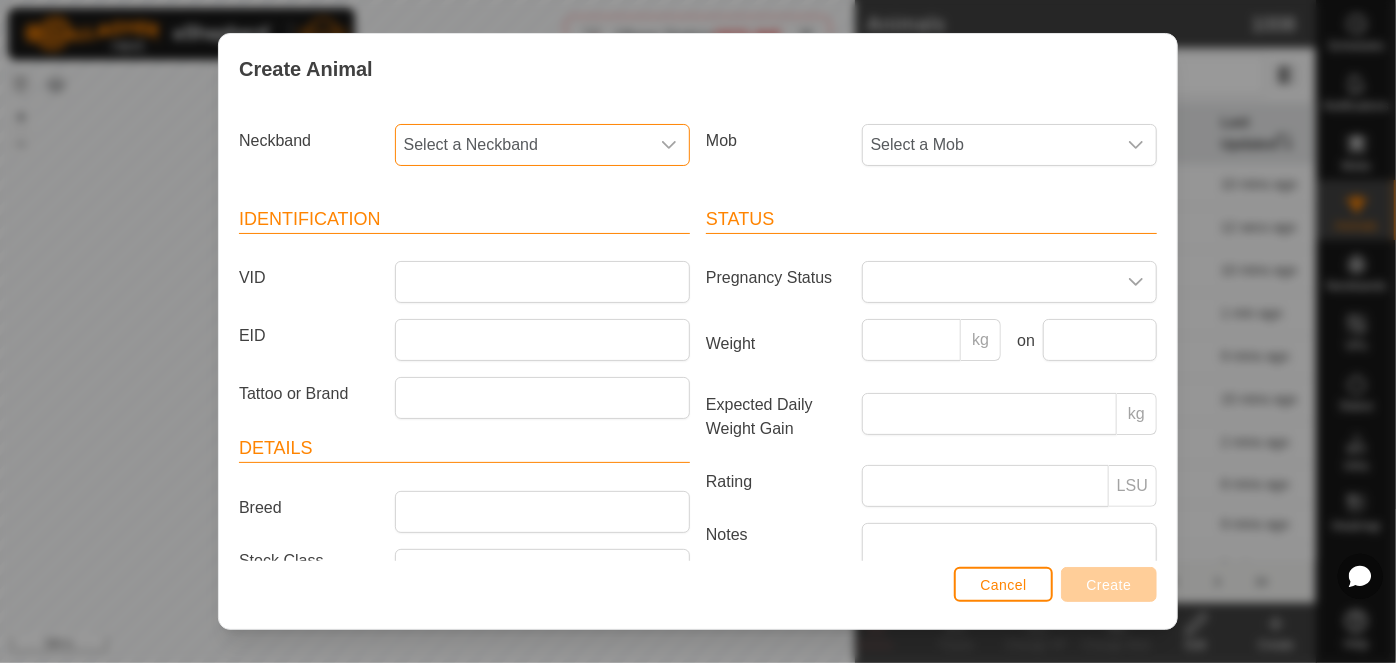 click on "Select a Neckband" at bounding box center [522, 145] 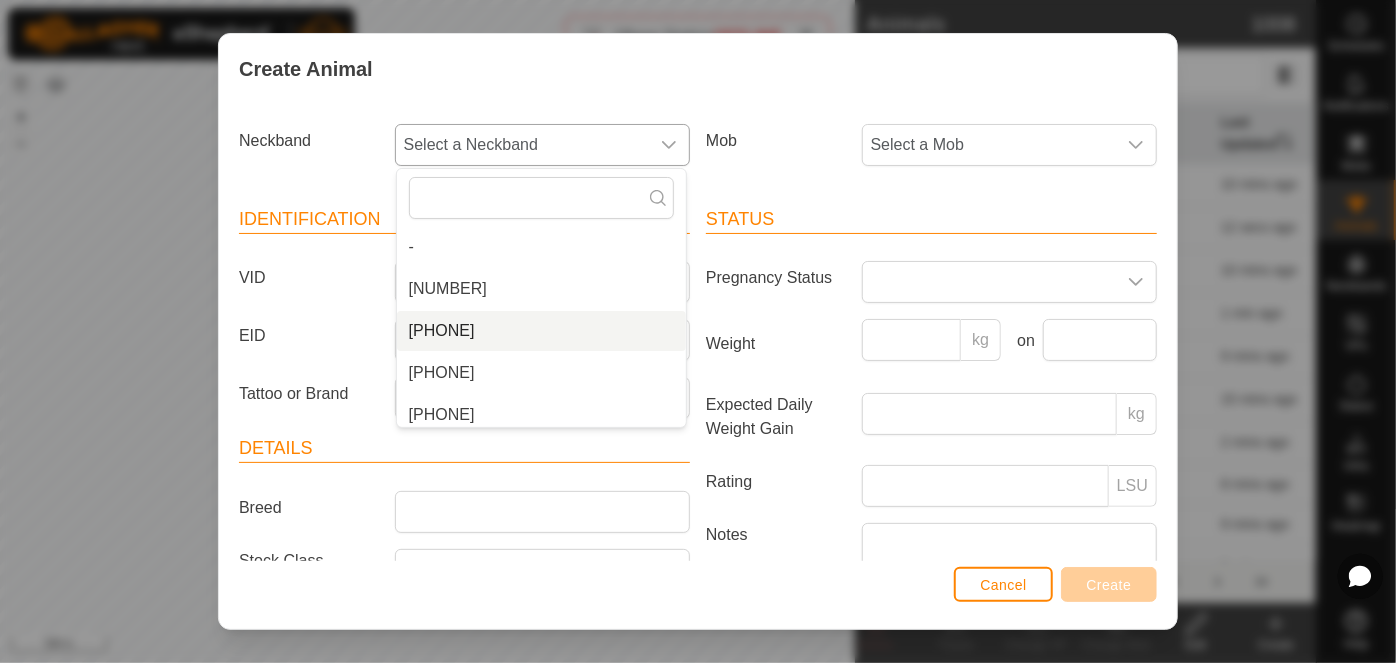 scroll, scrollTop: 8, scrollLeft: 0, axis: vertical 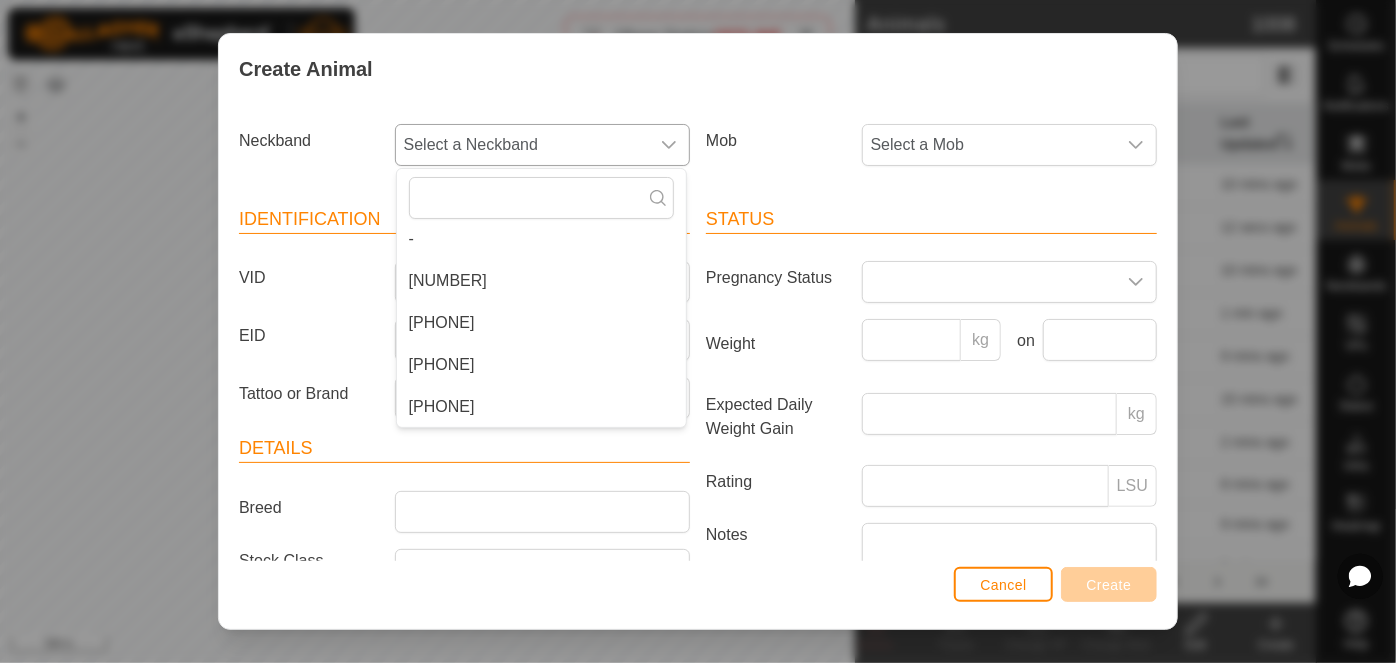 click on "[PHONE]" at bounding box center [541, 407] 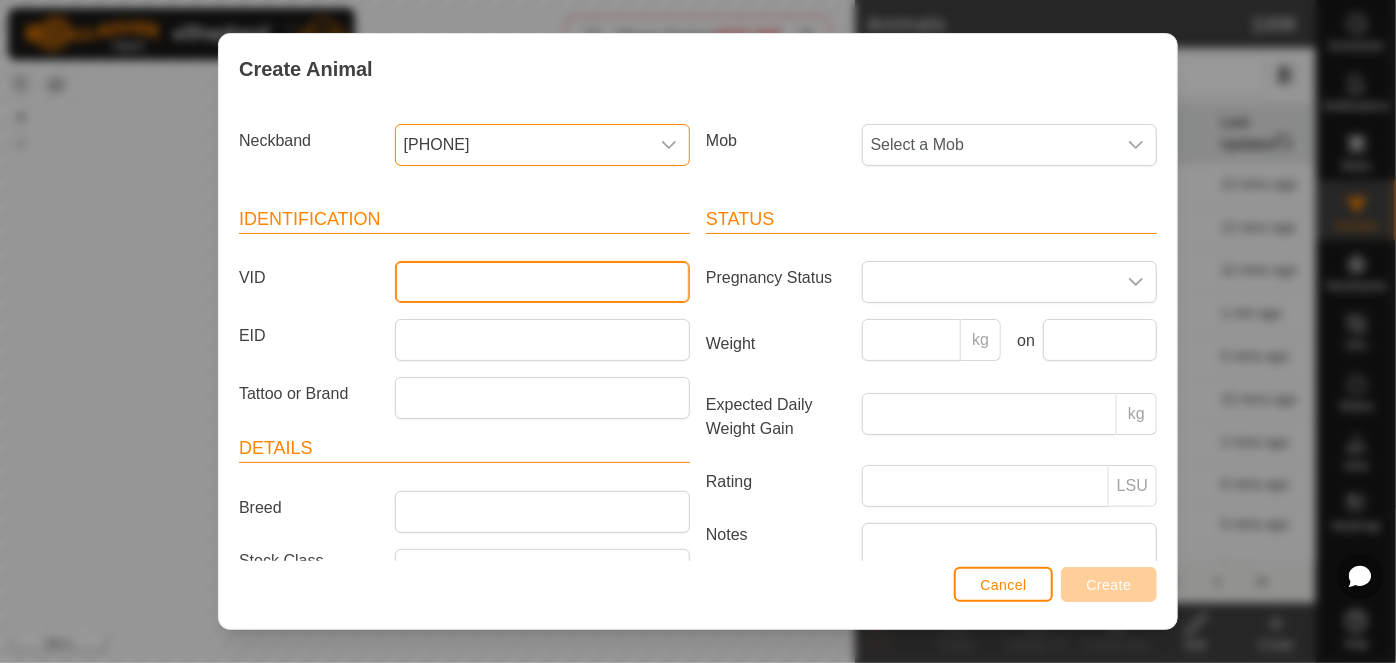 click on "VID" at bounding box center (542, 282) 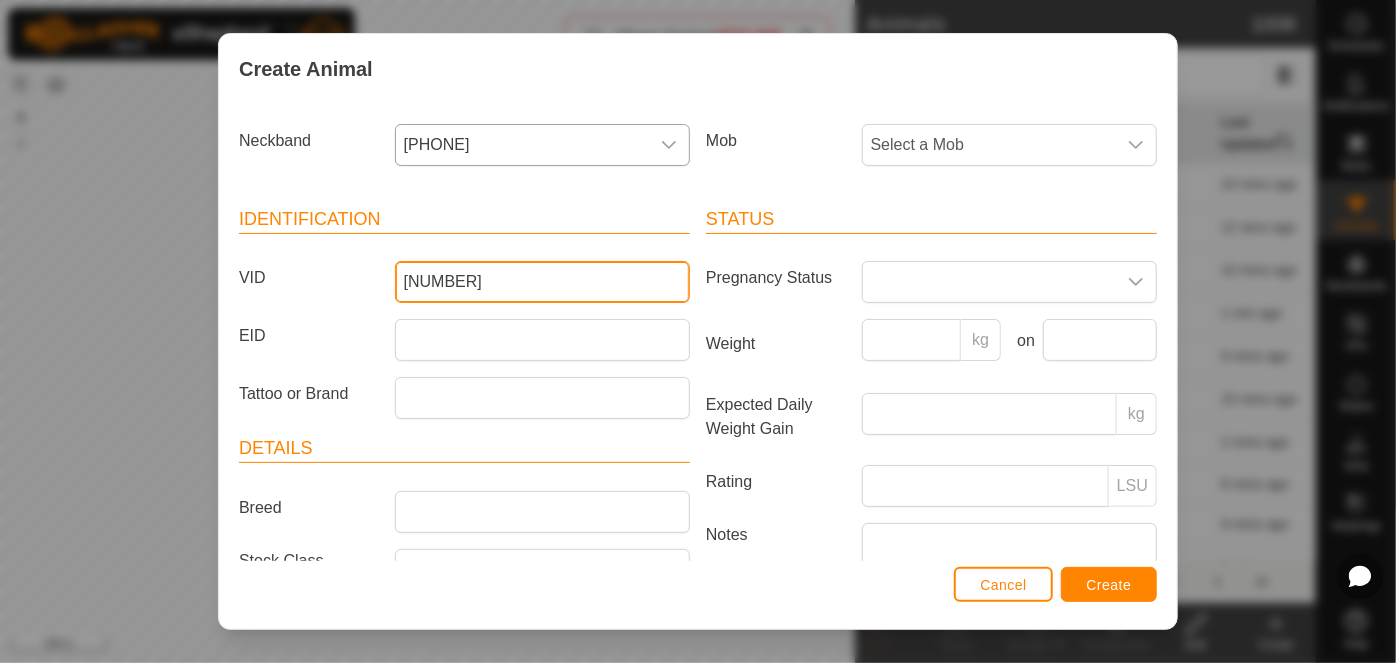 type on "[NUMBER]" 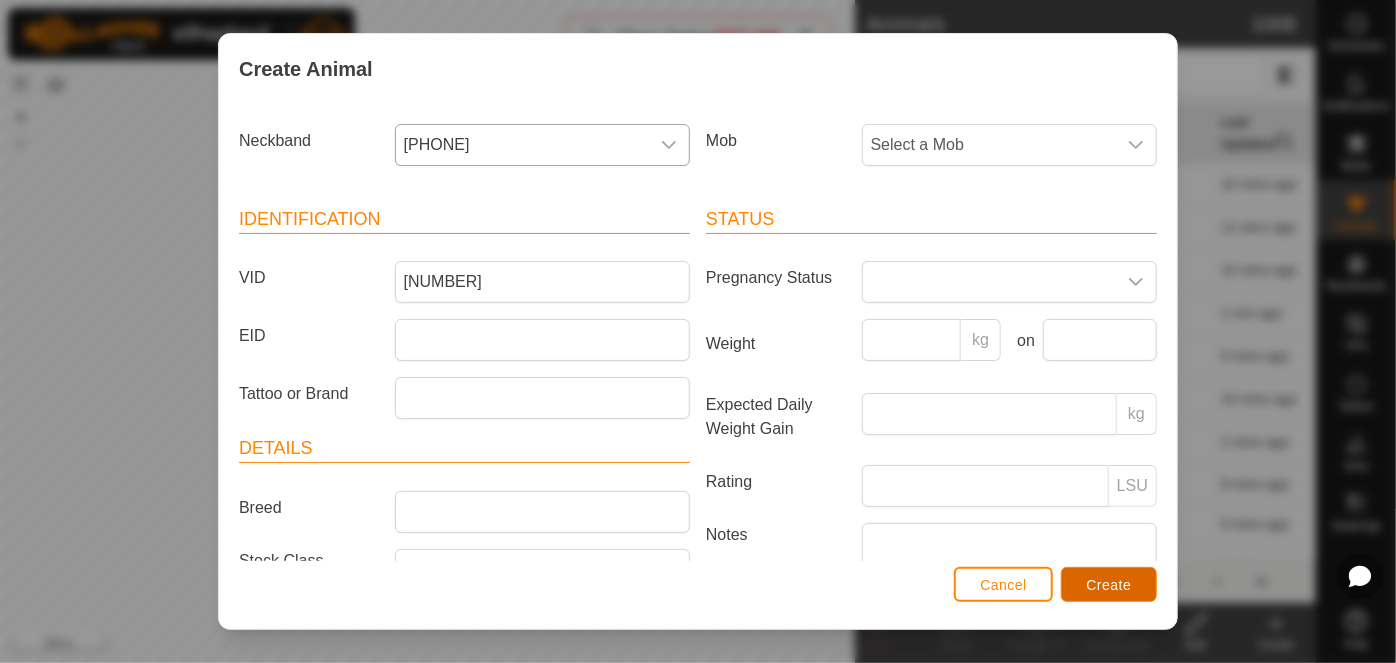 click on "Create" at bounding box center [1109, 584] 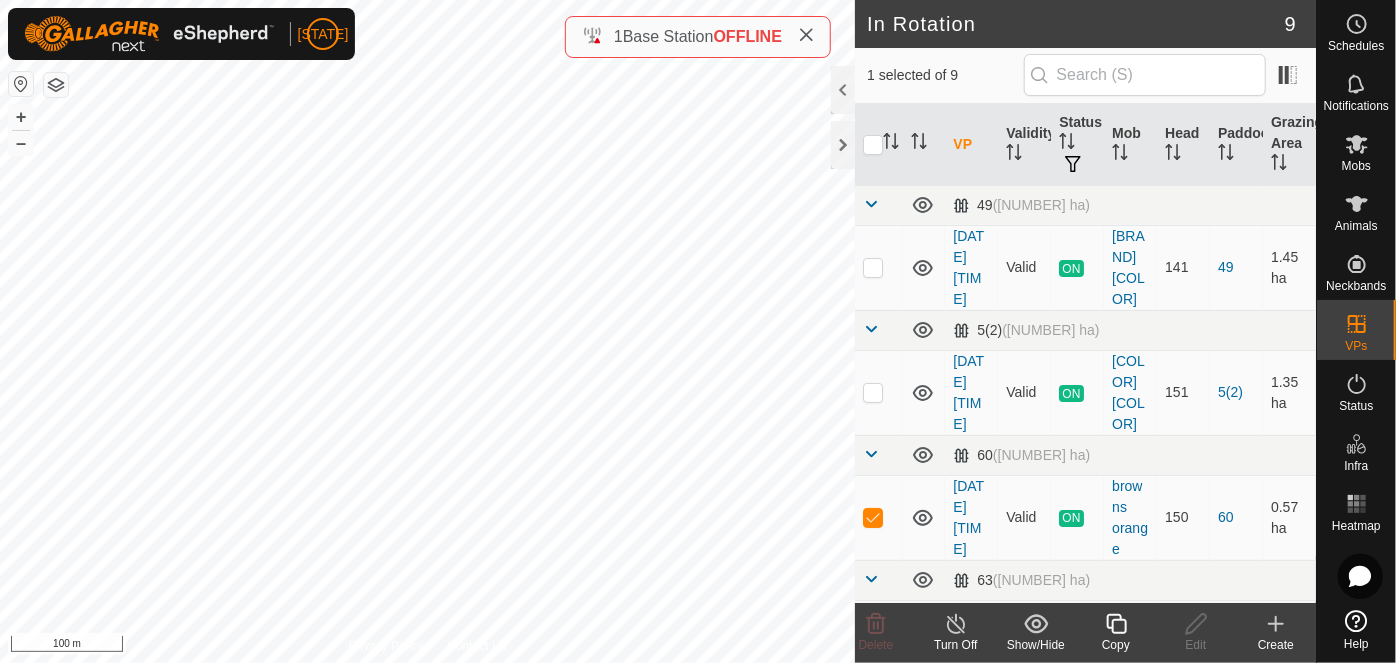 click 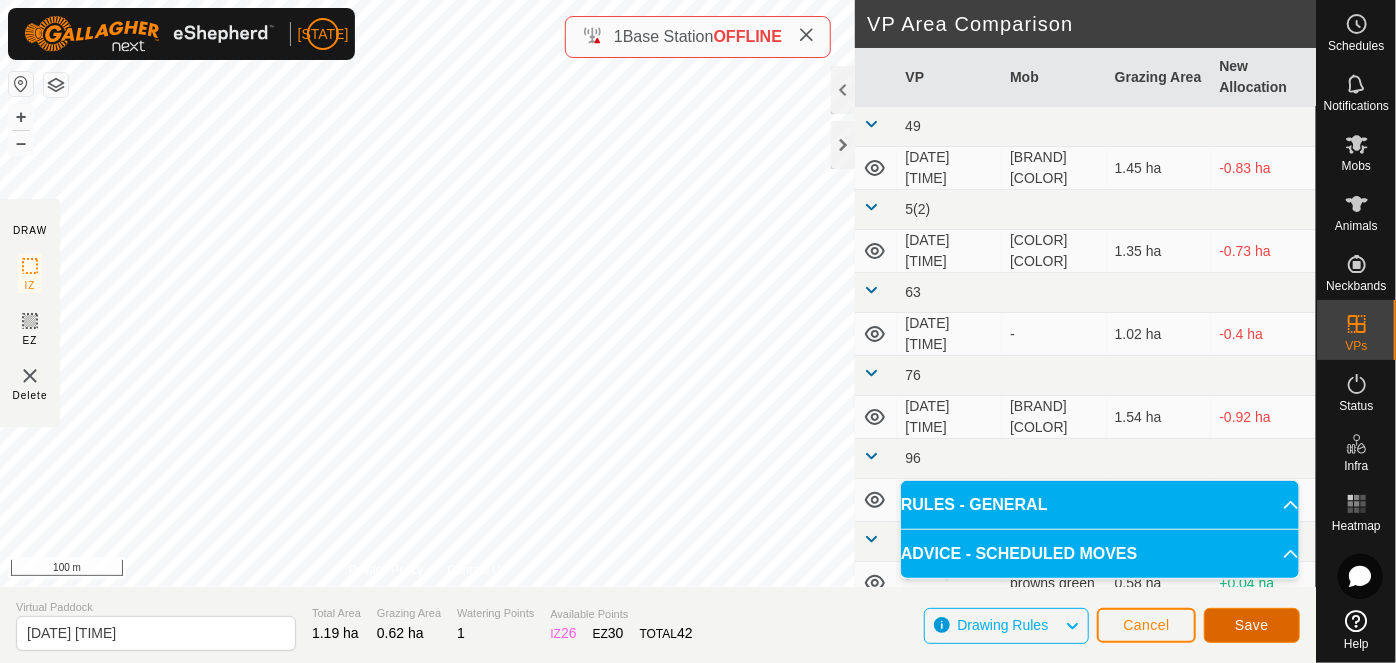 click on "Save" 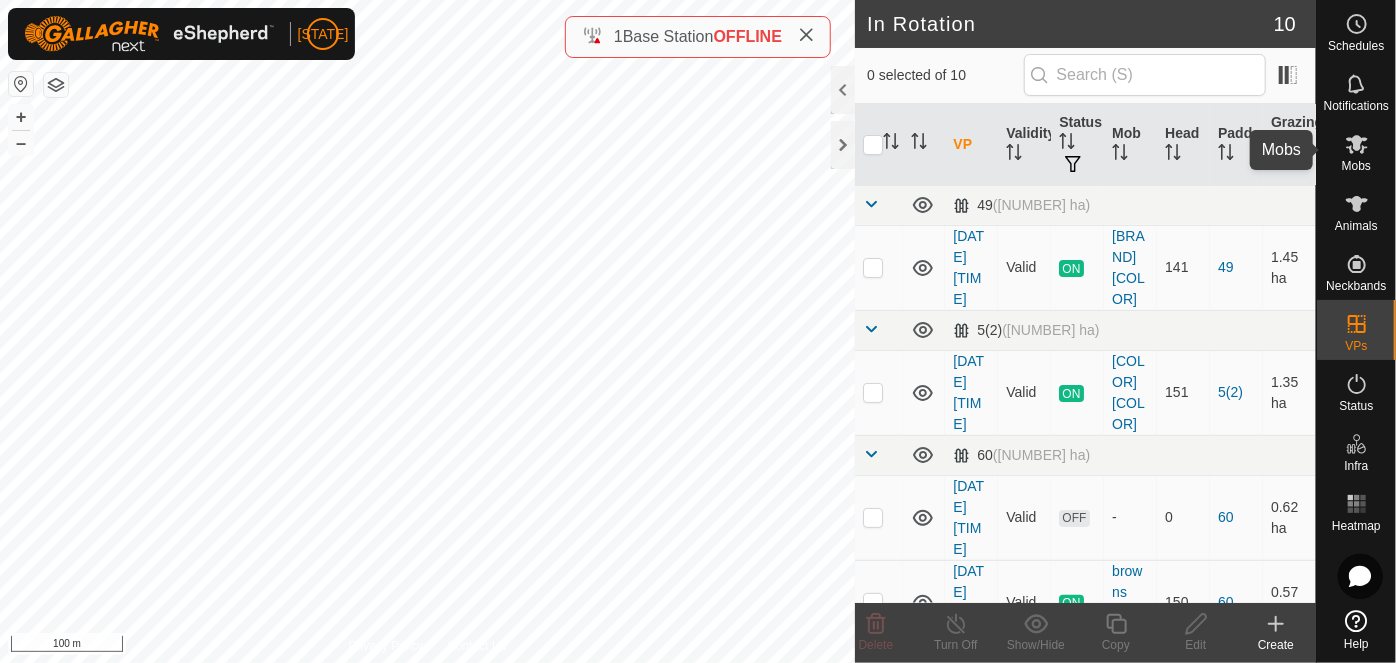 click at bounding box center (1357, 144) 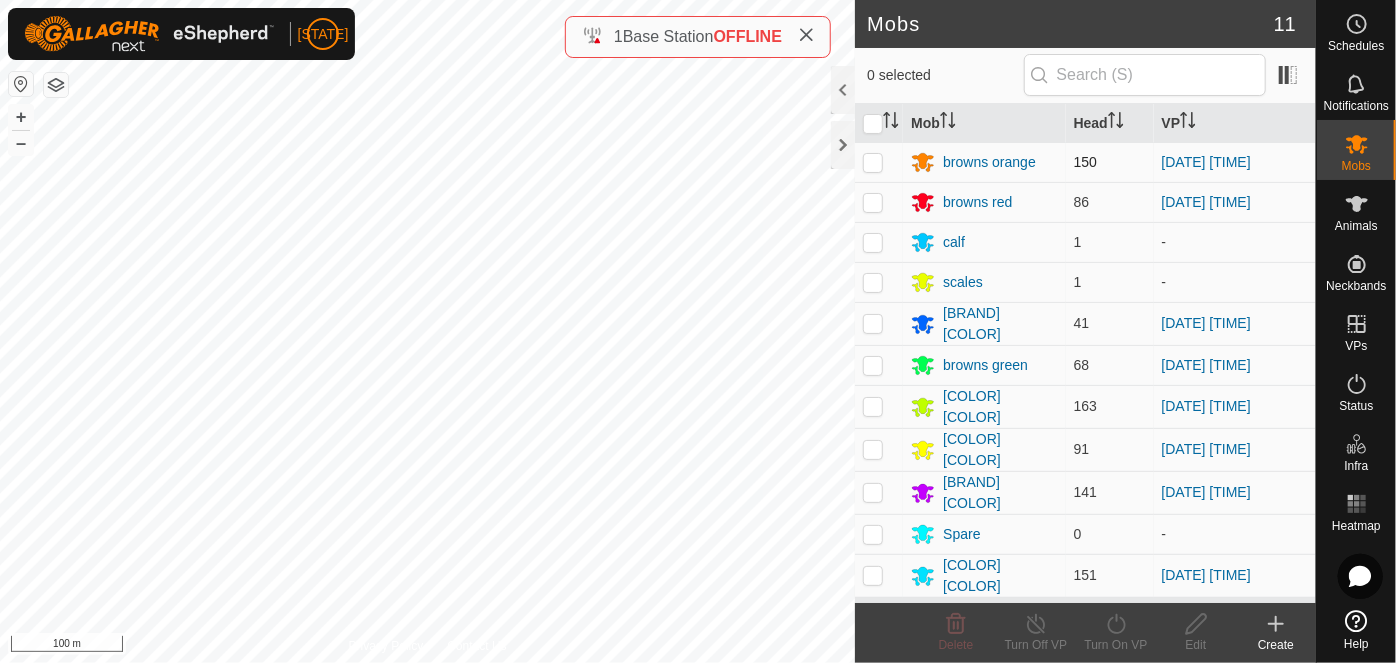 click at bounding box center (873, 162) 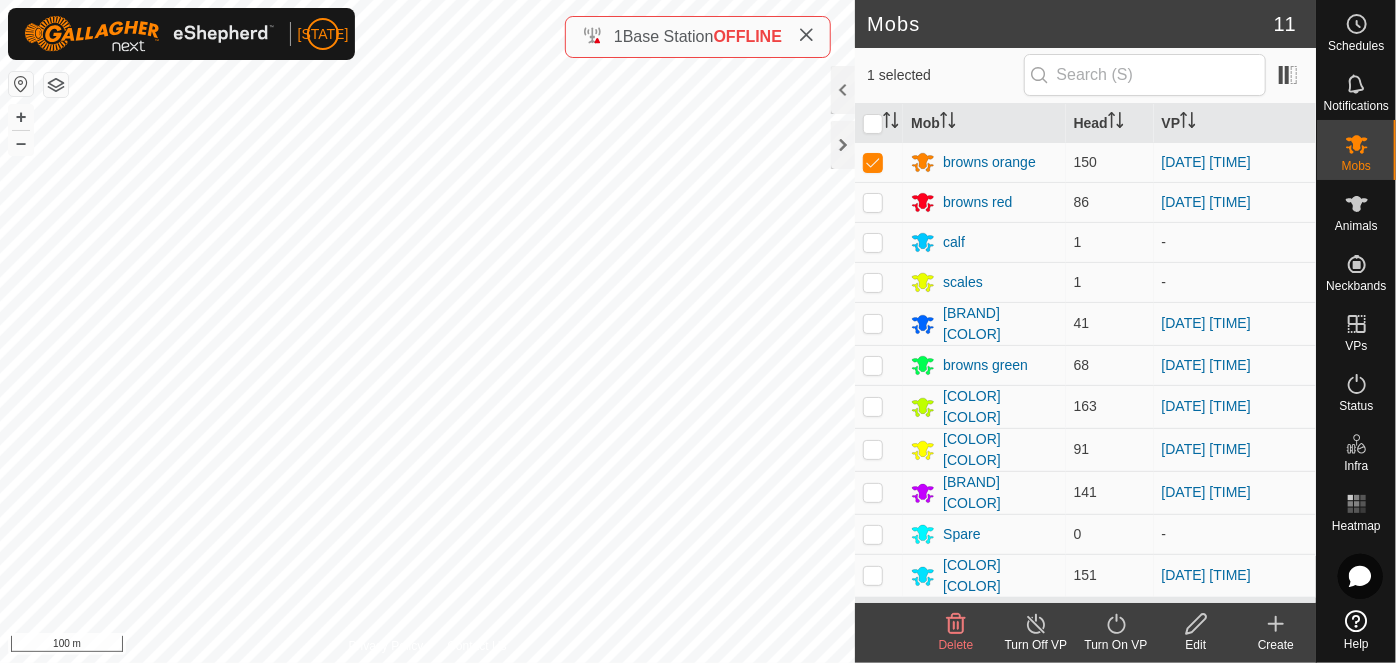 click 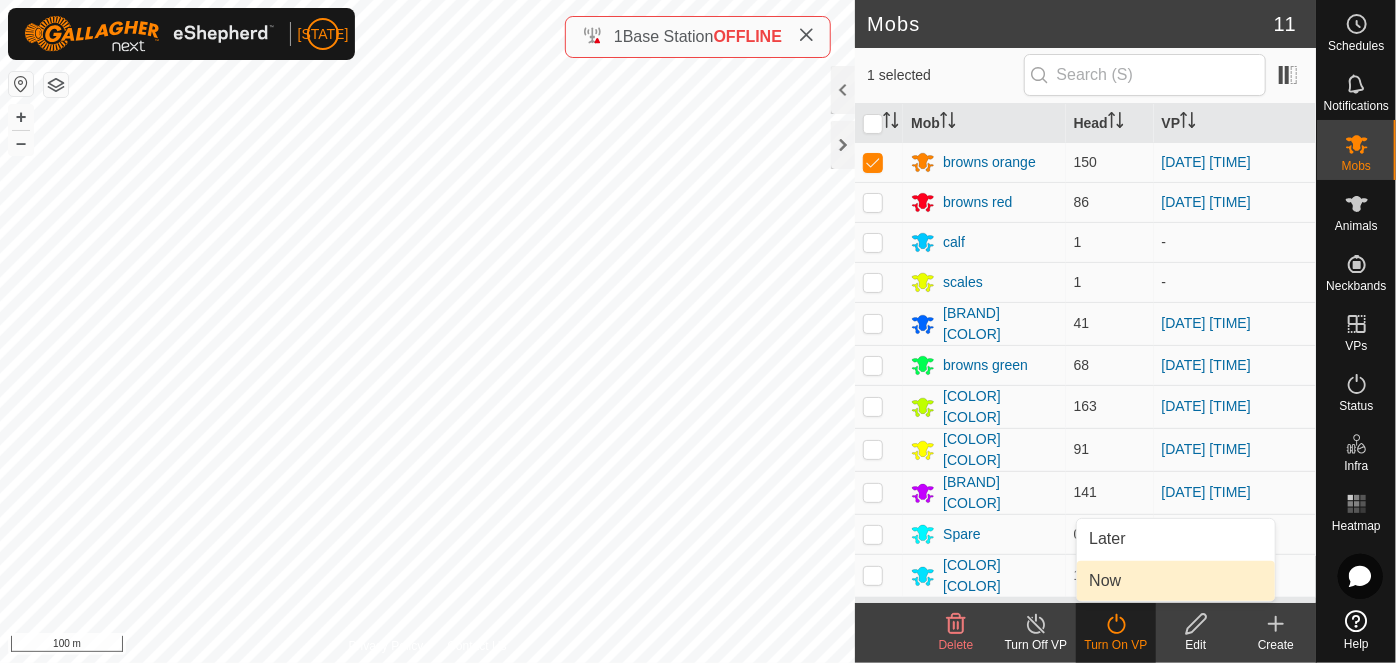 click on "Now" at bounding box center [1176, 581] 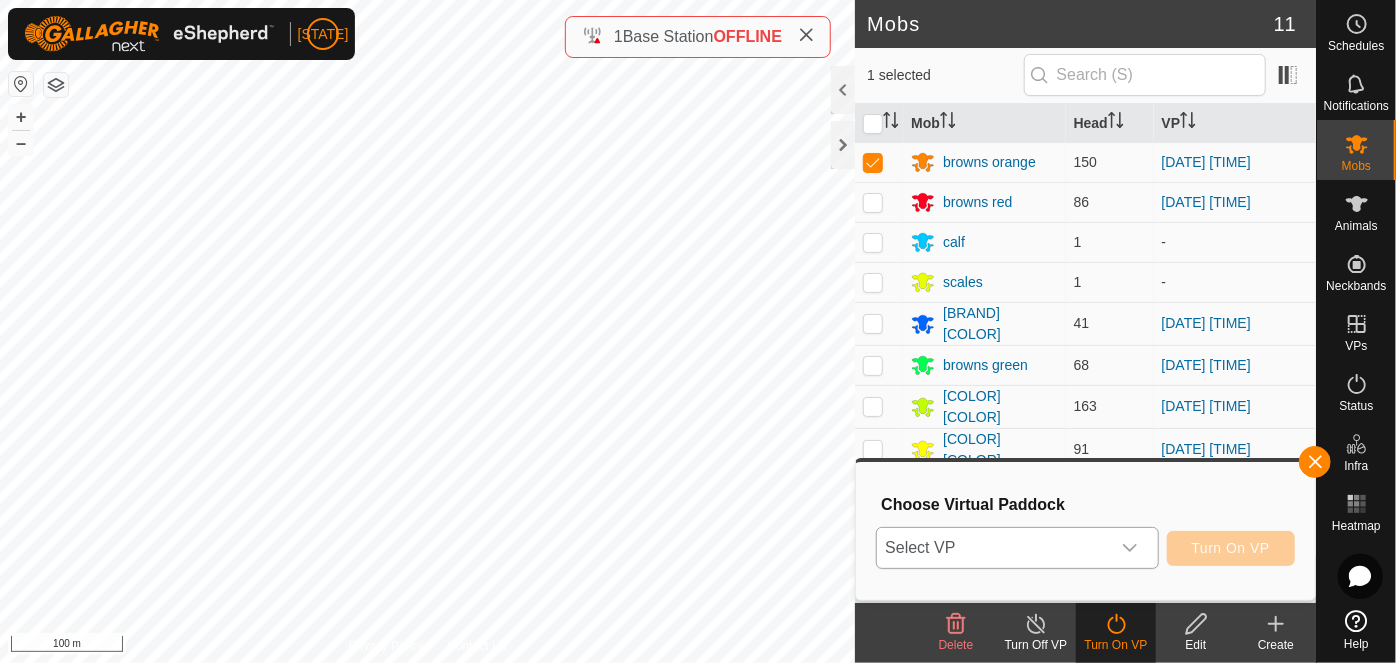 click on "Select VP" at bounding box center (993, 548) 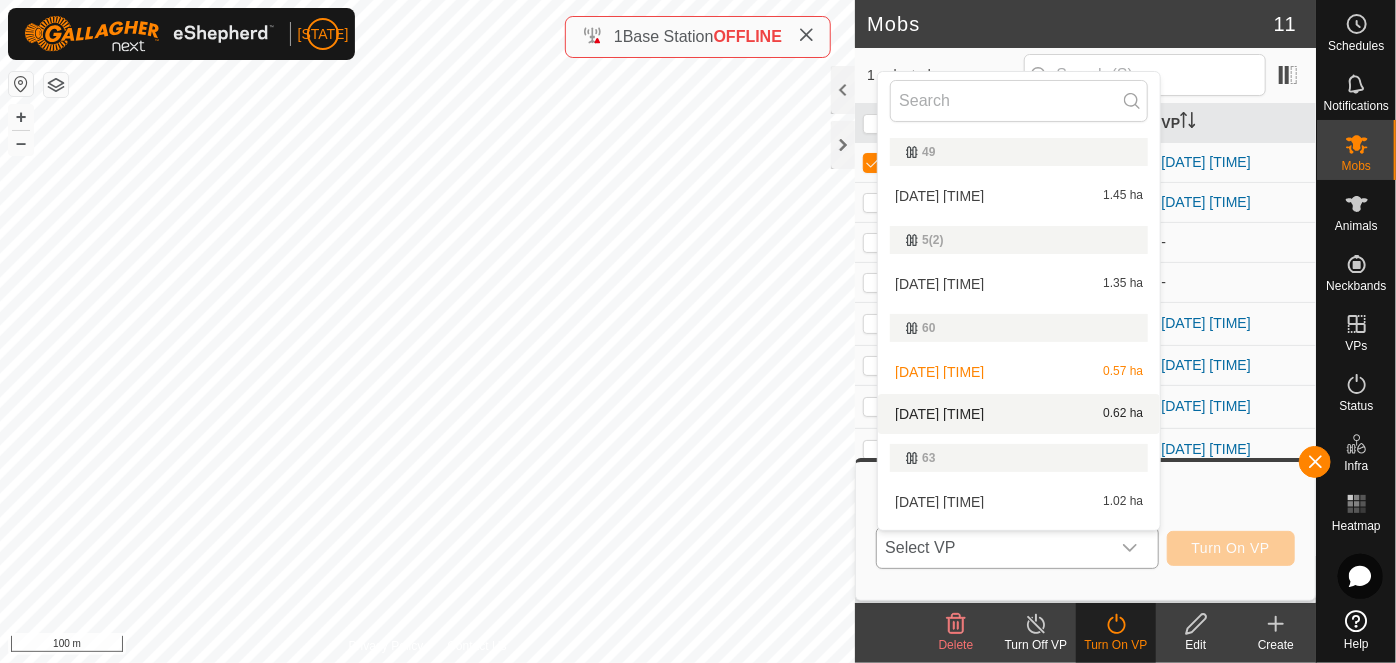 click on "2025-08-03 095227  0.62 ha" at bounding box center [1019, 414] 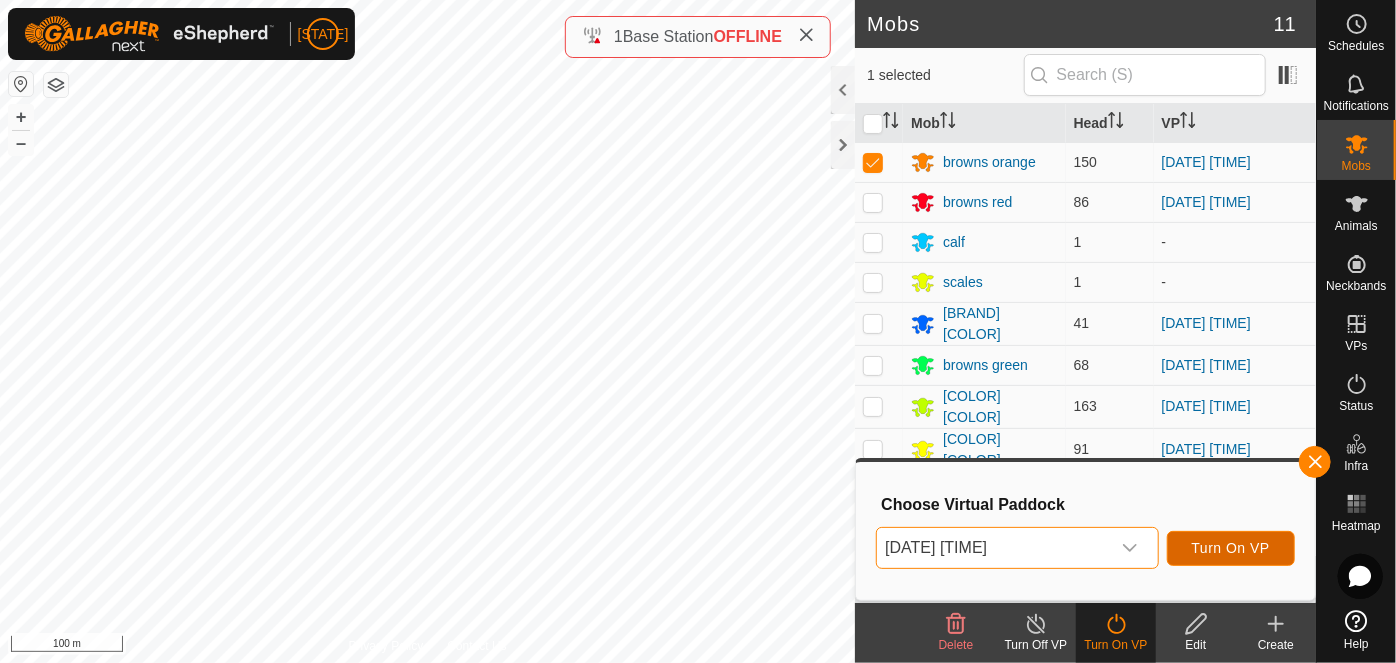 click on "Turn On VP" at bounding box center (1231, 548) 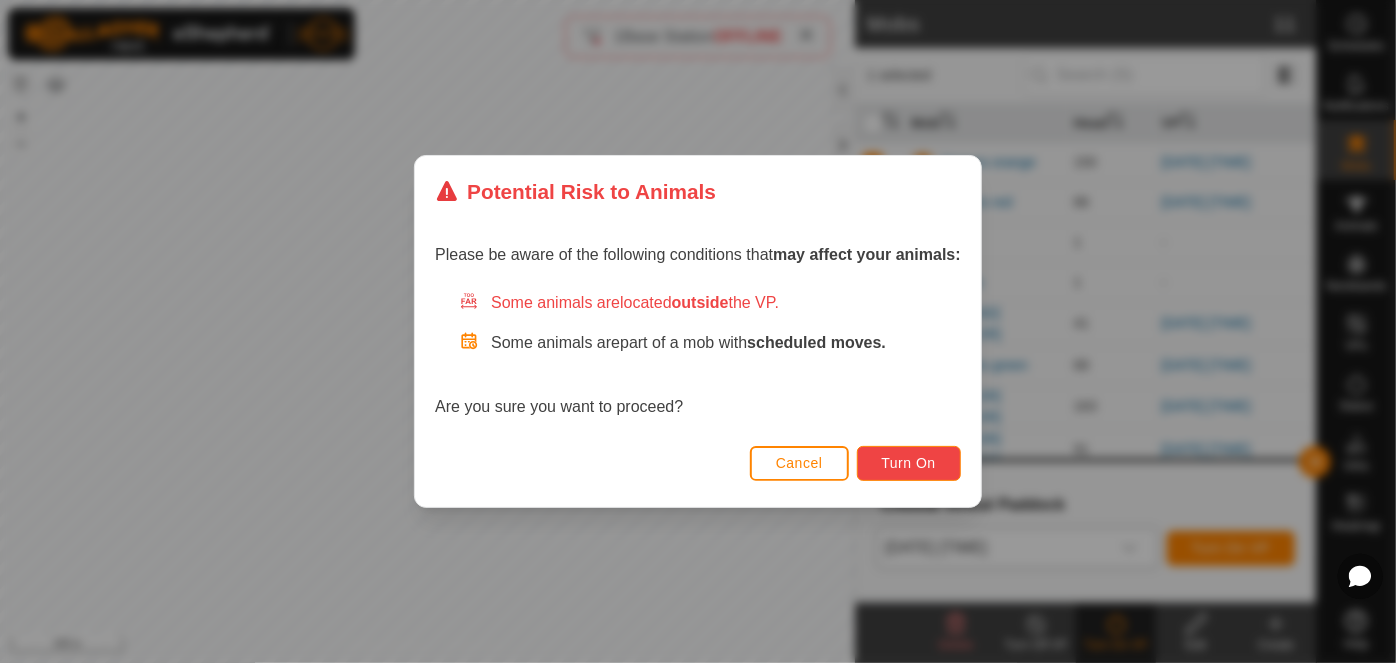 click on "Turn On" at bounding box center [909, 463] 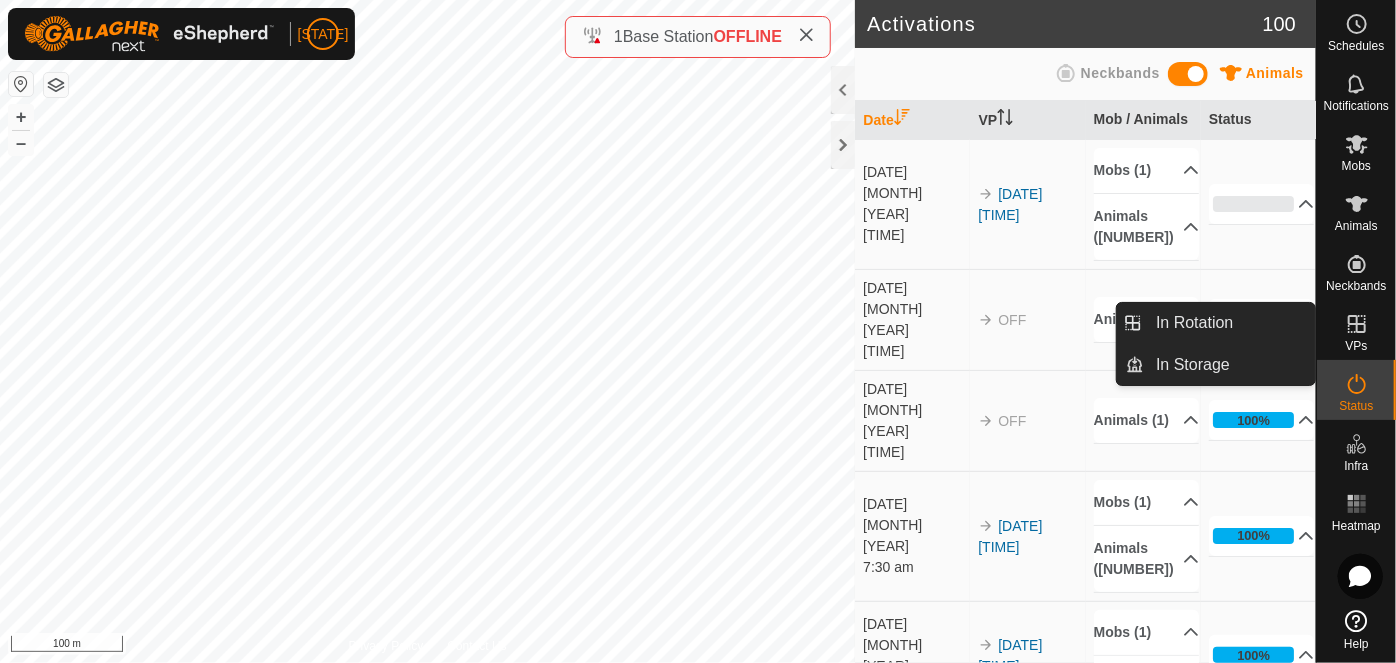click on "In Rotation" at bounding box center (1309, 325) 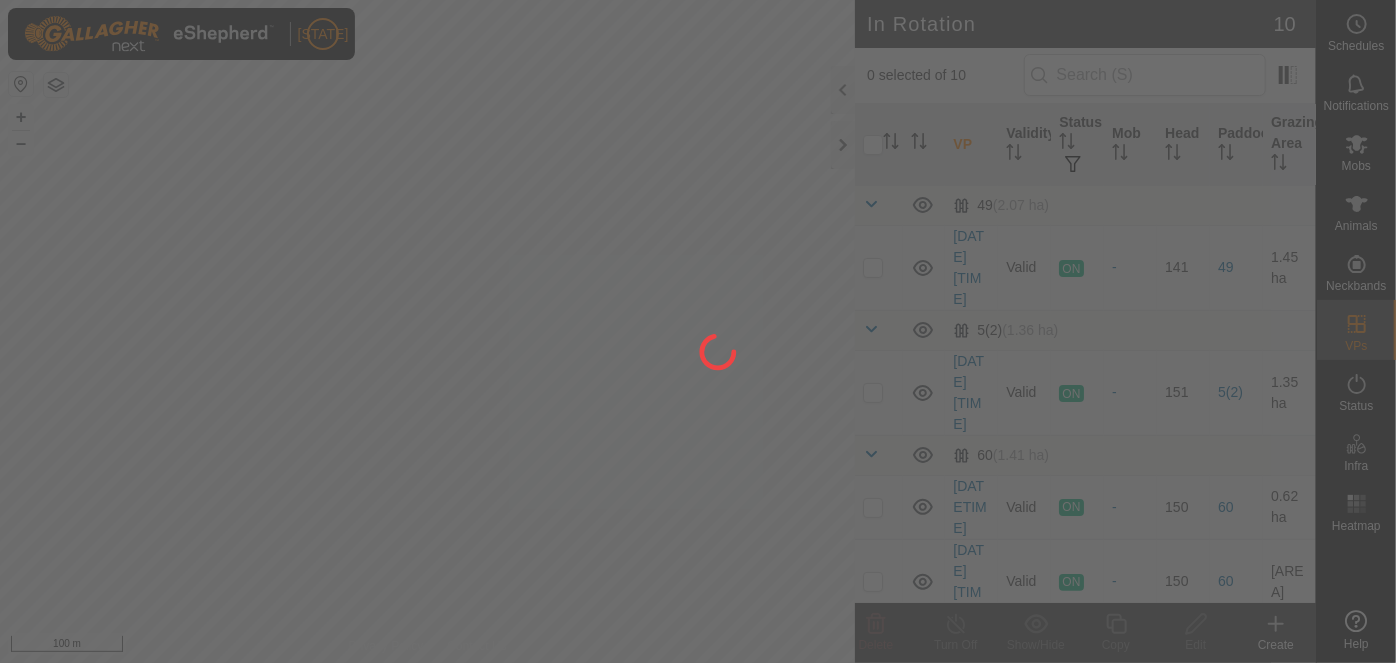 scroll, scrollTop: 0, scrollLeft: 0, axis: both 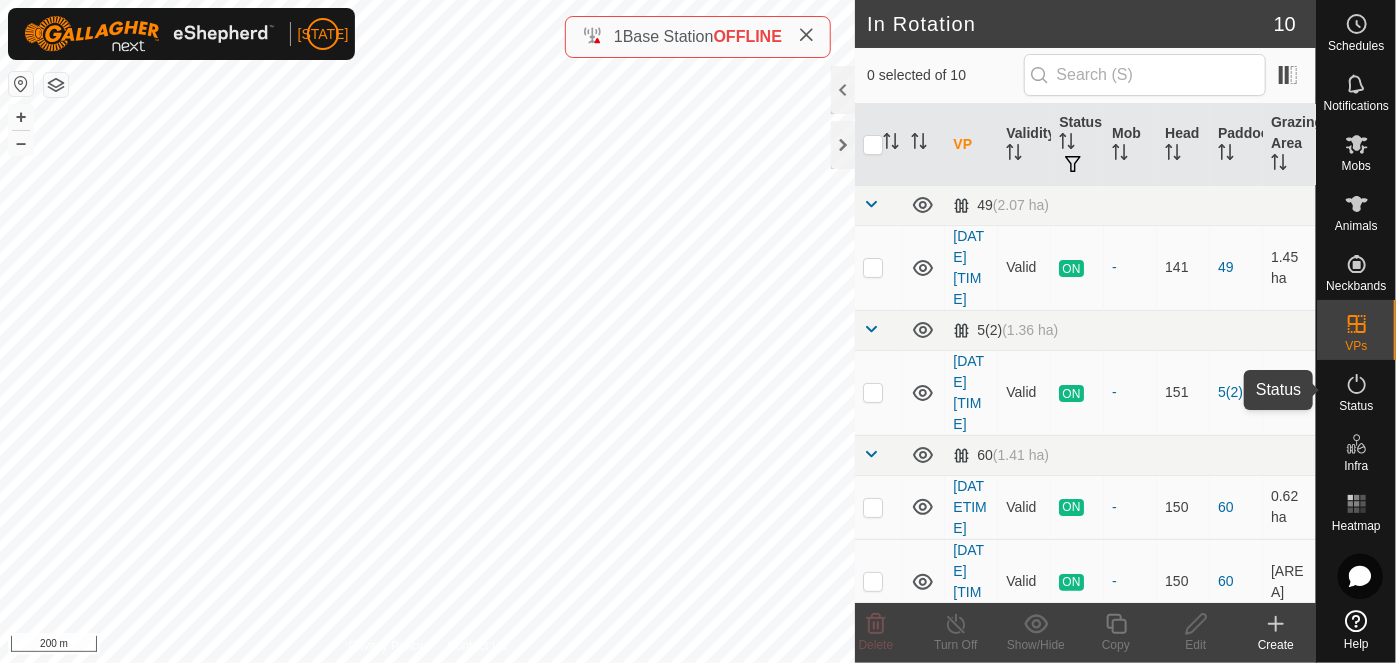 click 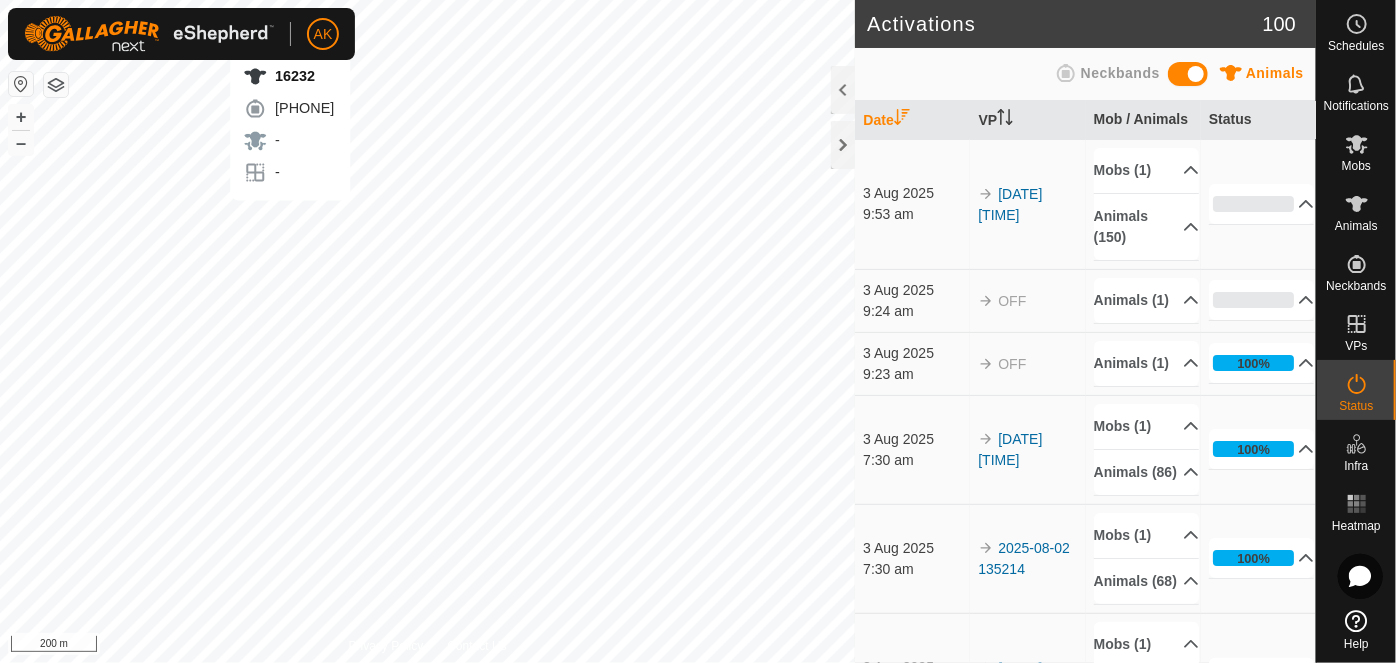scroll, scrollTop: 0, scrollLeft: 0, axis: both 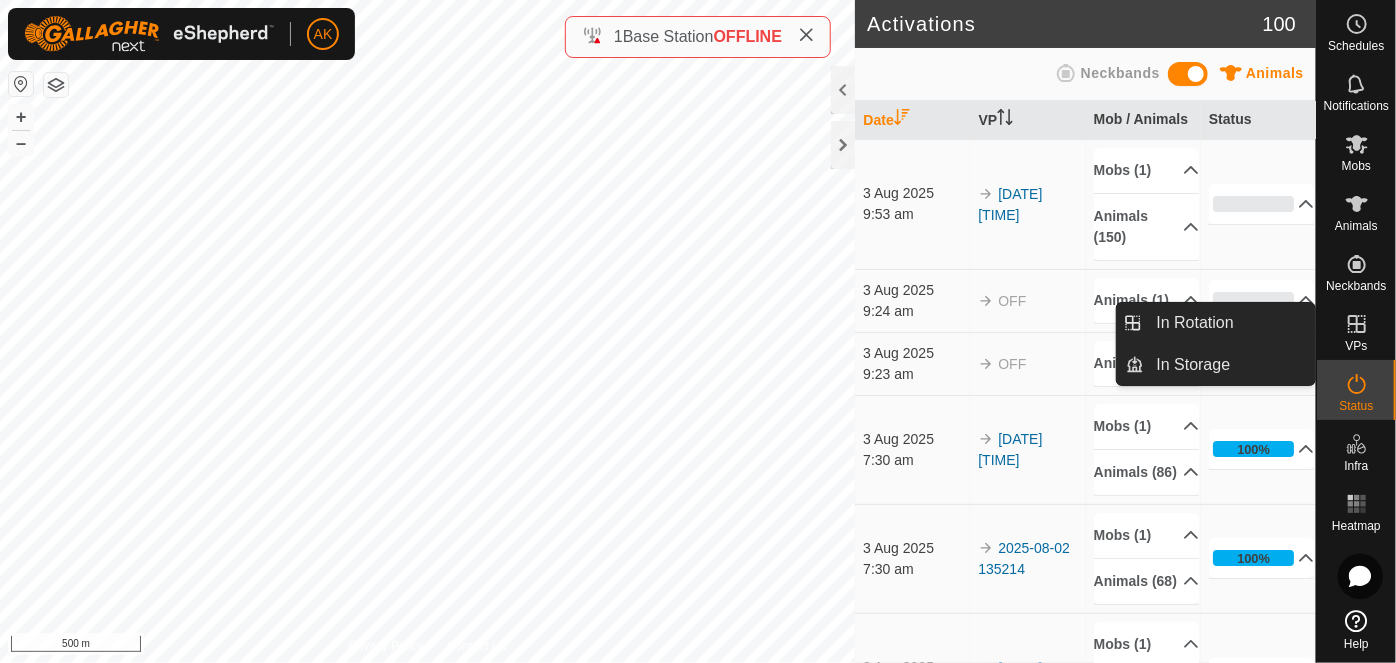 click 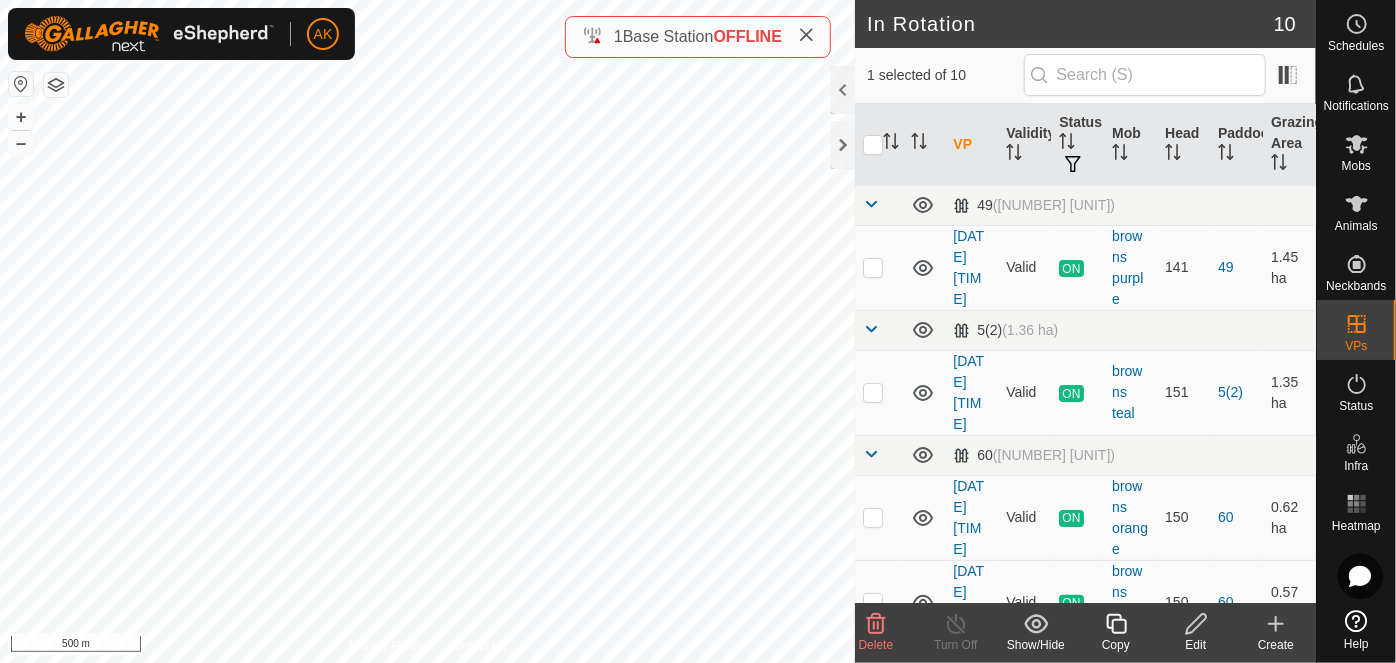 click 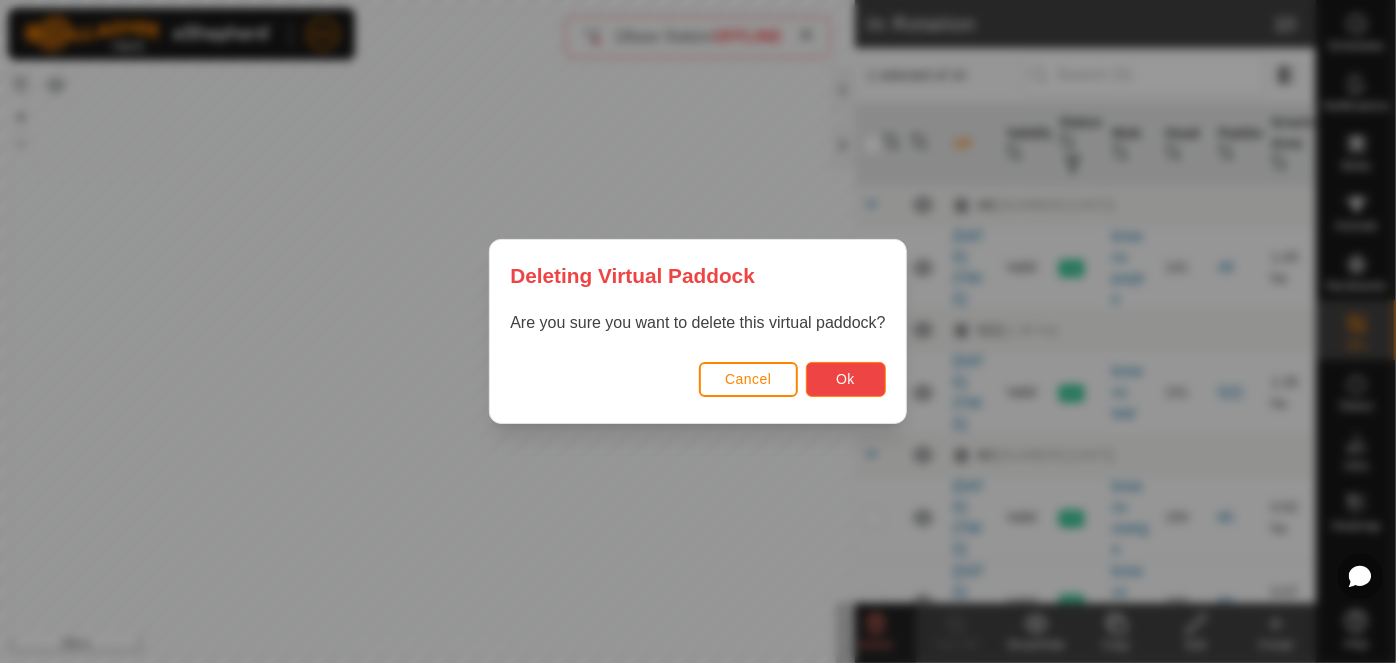 click on "Ok" at bounding box center (846, 379) 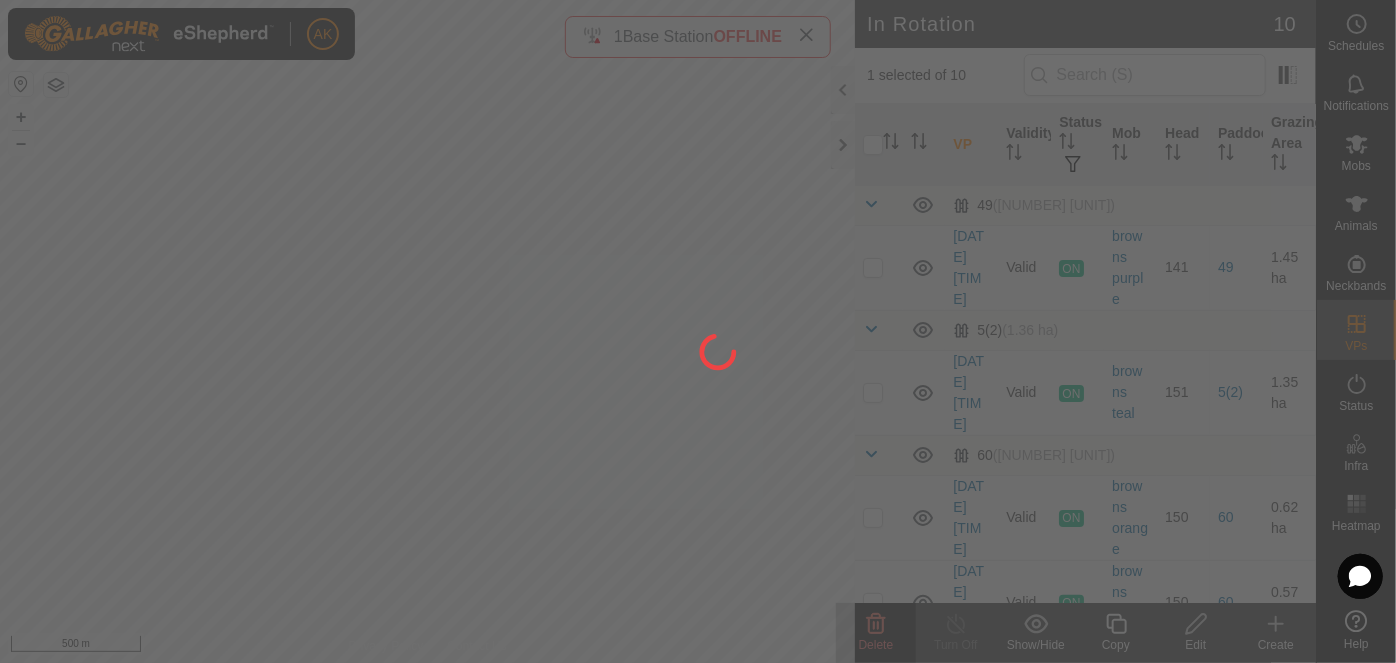 checkbox on "false" 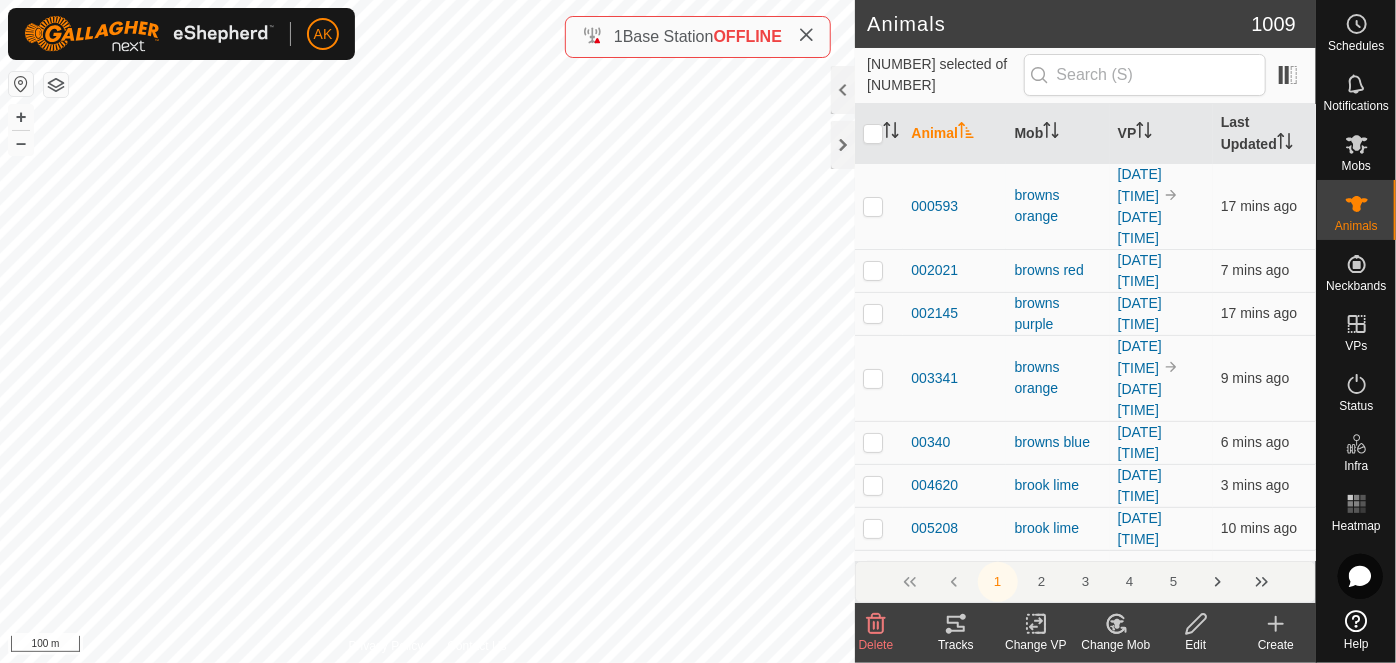 click 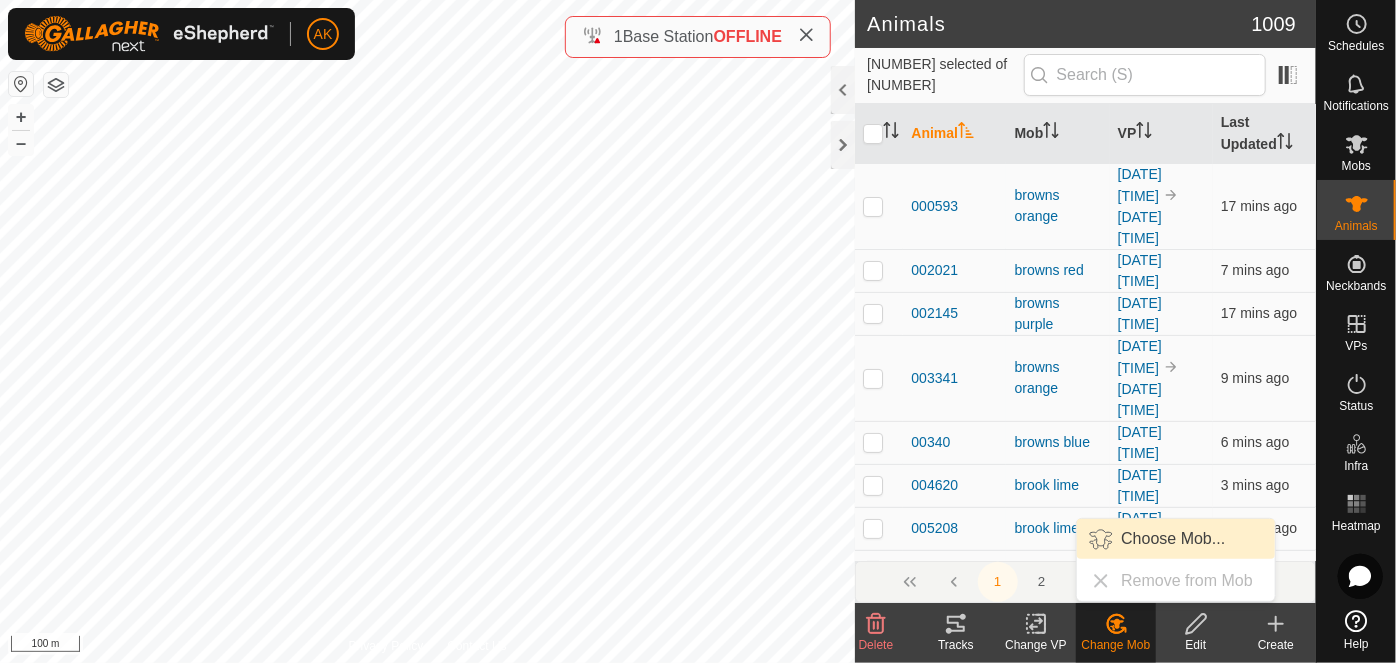 click on "Choose Mob..." at bounding box center (1176, 539) 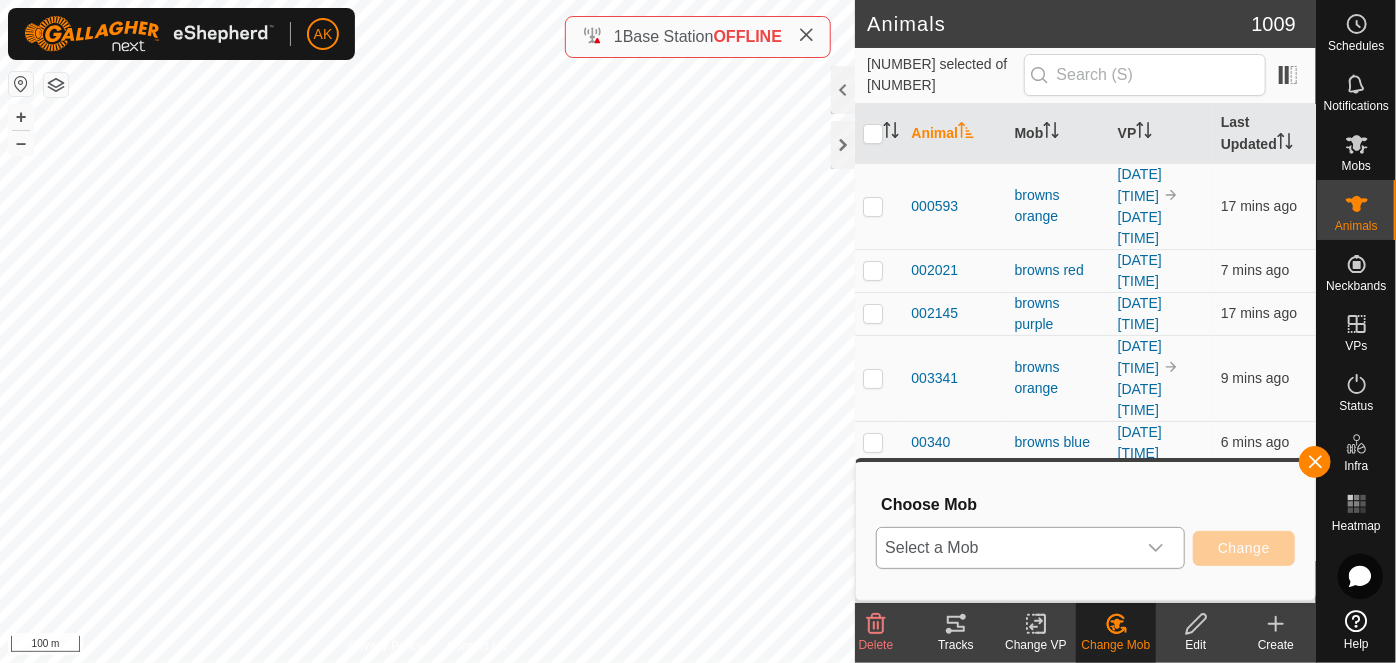 click 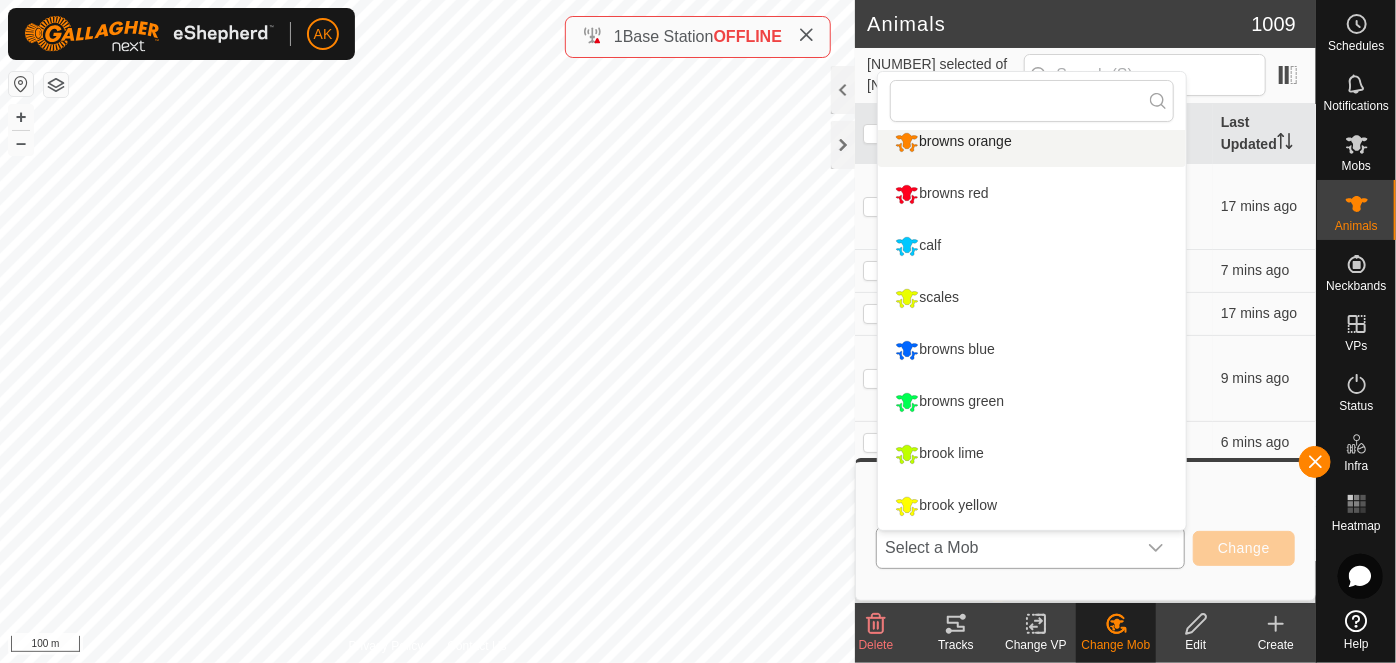 scroll, scrollTop: 0, scrollLeft: 0, axis: both 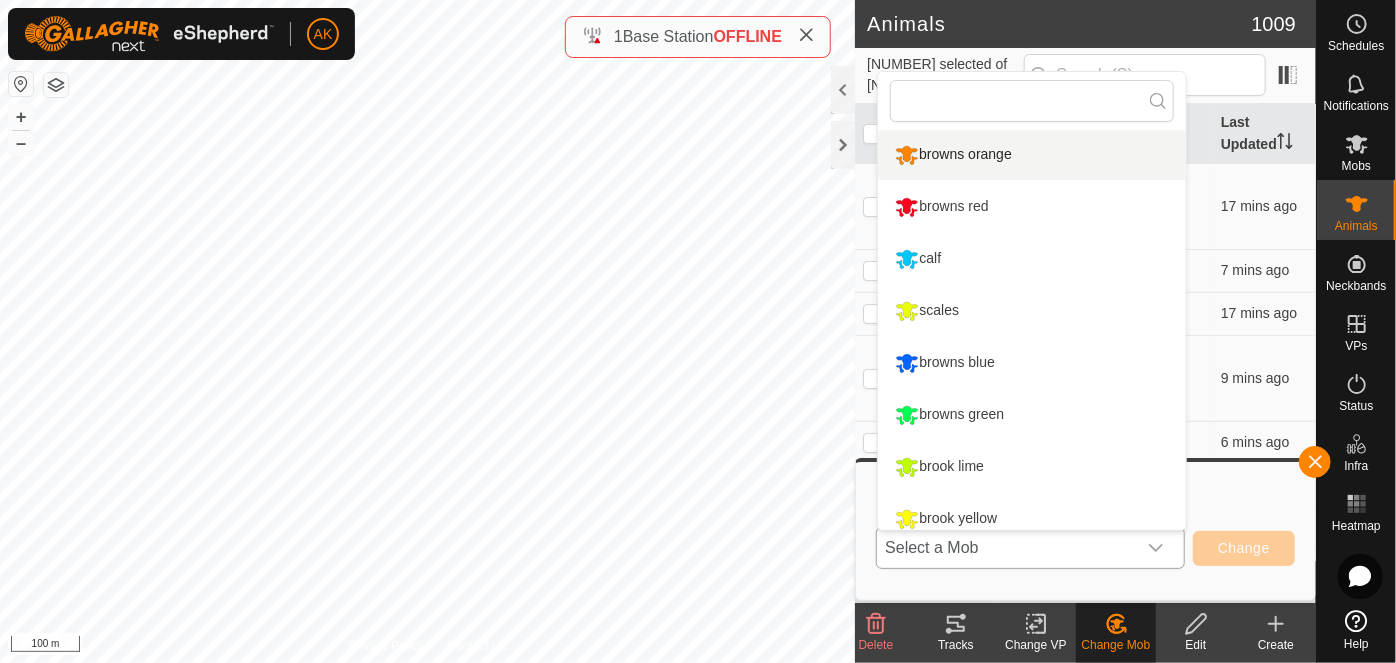 click on "browns orange" at bounding box center [1032, 155] 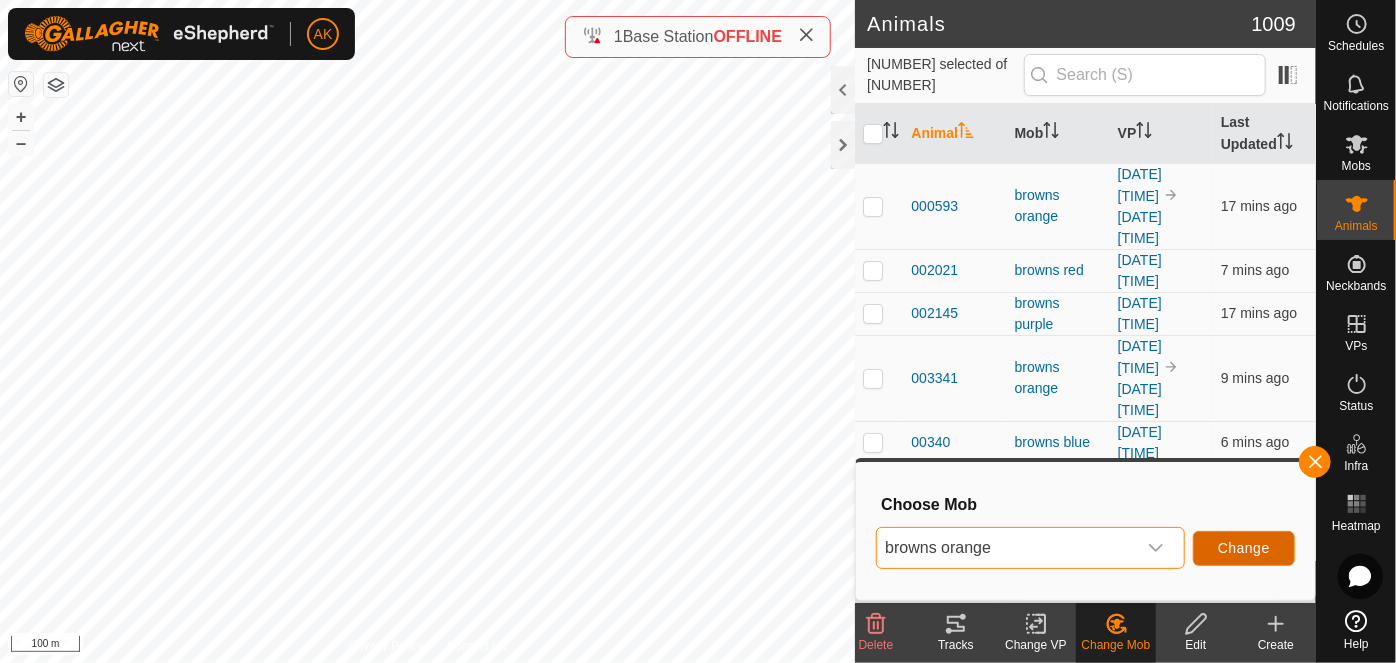 click on "Change" at bounding box center (1244, 548) 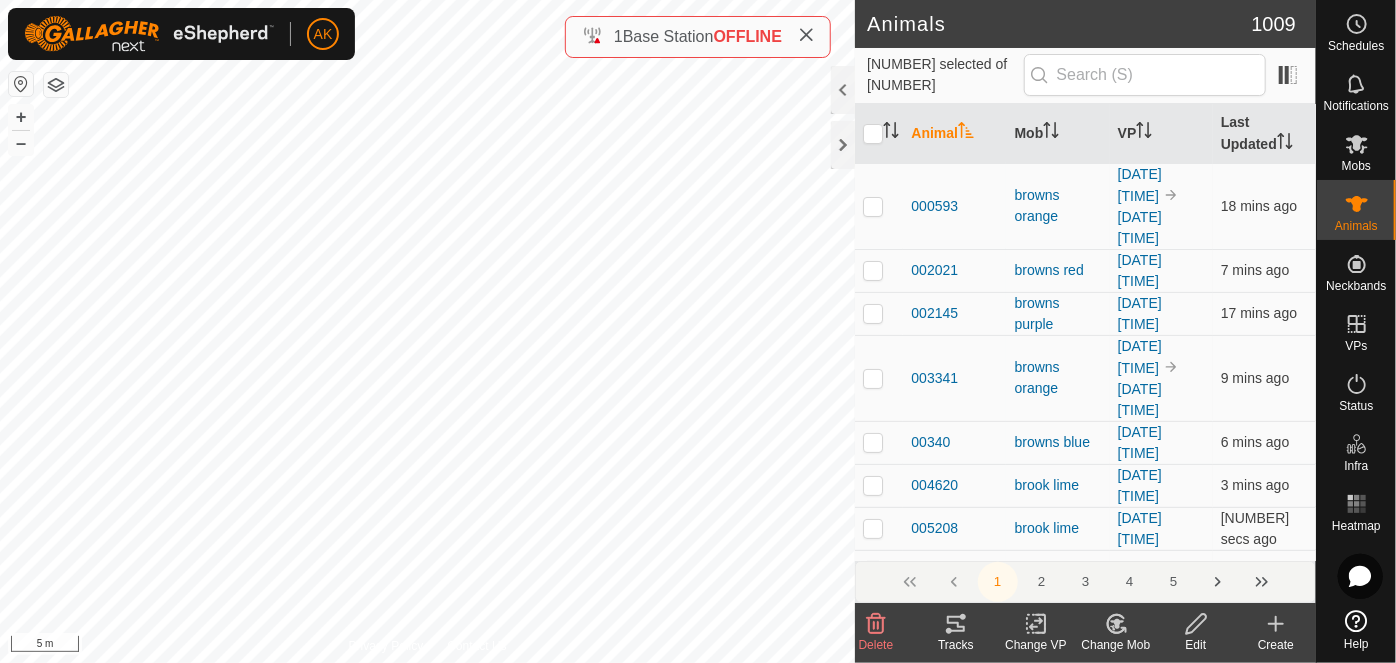 click on "Animals [NUMBER] [NUMBER] selected of [NUMBER] Animal Mob VP Last Updated [NUMBER] browns orange [DATE] [TIME] [DATE] [TIME] [NUMBER] mins ago [NUMBER] browns red [DATE] [TIME] [NUMBER] mins ago [NUMBER] browns purple [DATE] [TIME] [NUMBER] mins ago [NUMBER] browns orange [DATE] [TIME] [DATE] [TIME] [NUMBER] mins ago [NUMBER] browns blue [DATE] [TIME] [NUMBER] mins ago [NUMBER] brook lime [DATE] [TIME] [NUMBER] mins ago [NUMBER] brook lime [DATE] [TIME] [NUMBER] secs ago [NUMBER] - - [NUMBER] mins ago [NUMBER] - - [NUMBER] mins ago [NUMBER] brook lime [DATE] [TIME] [NUMBER] mins ago [NUMBER] browns teal [DATE] [TIME] [NUMBER] mins ago [NUMBER] brook yellow [DATE] [TIME] [NUMBER] mins ago [NUMBER] - - [NUMBER] mins ago [NUMBER] browns orange [DATE] [TIME] [DATE] [TIME] [NUMBER] secs ago [NUMBER] browns teal [DATE] [TIME] [NUMBER] mins ago [NUMBER] browns teal [DATE] [TIME] [NUMBER] mins ago [NUMBER] browns blue [DATE] [TIME] [NUMBER] mins ago [NUMBER] browns purple [DATE] [TIME] [NUMBER] mins ago [NUMBER] - - -" 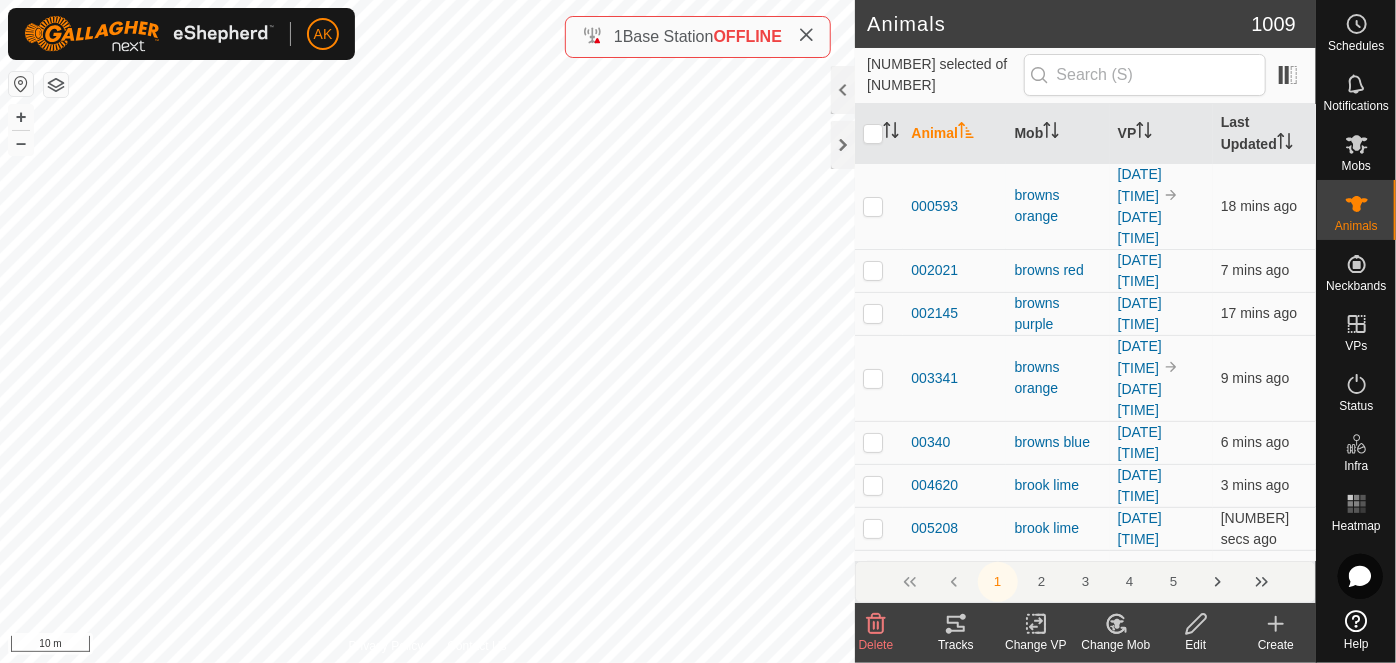 click 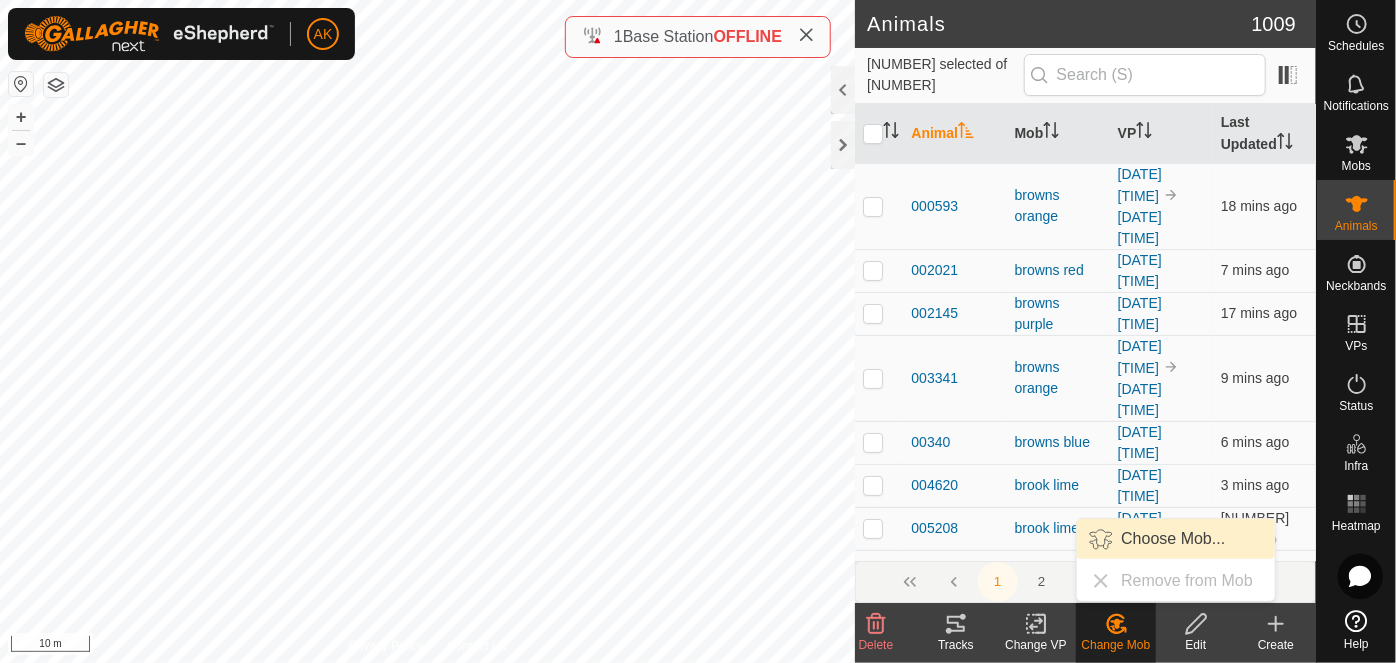 click on "Choose Mob..." at bounding box center [1176, 539] 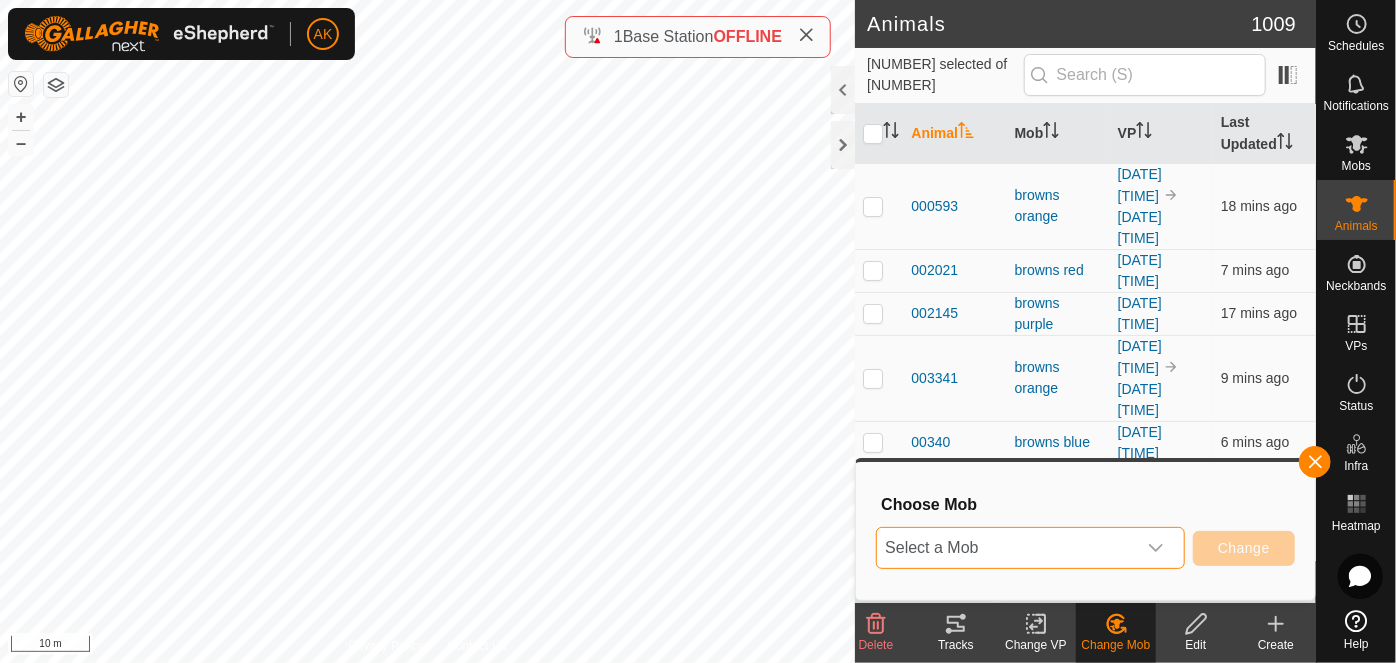 click on "Select a Mob" at bounding box center (1006, 548) 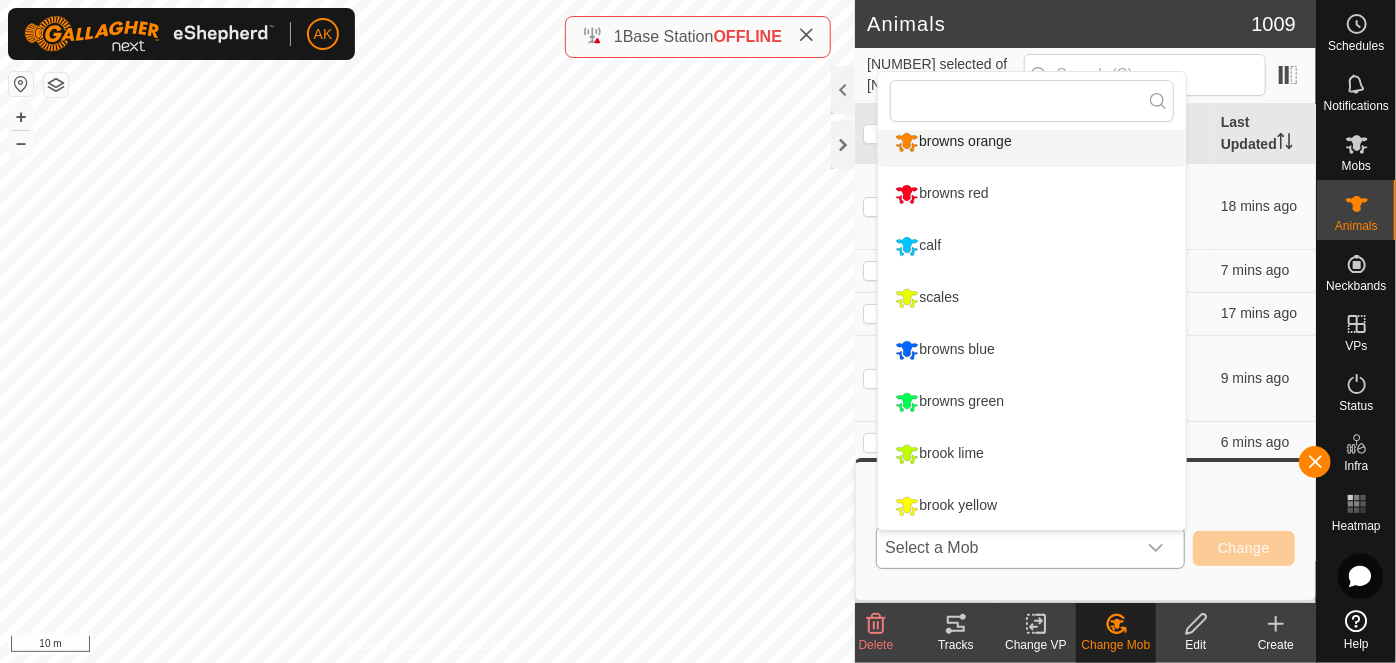 scroll, scrollTop: 0, scrollLeft: 0, axis: both 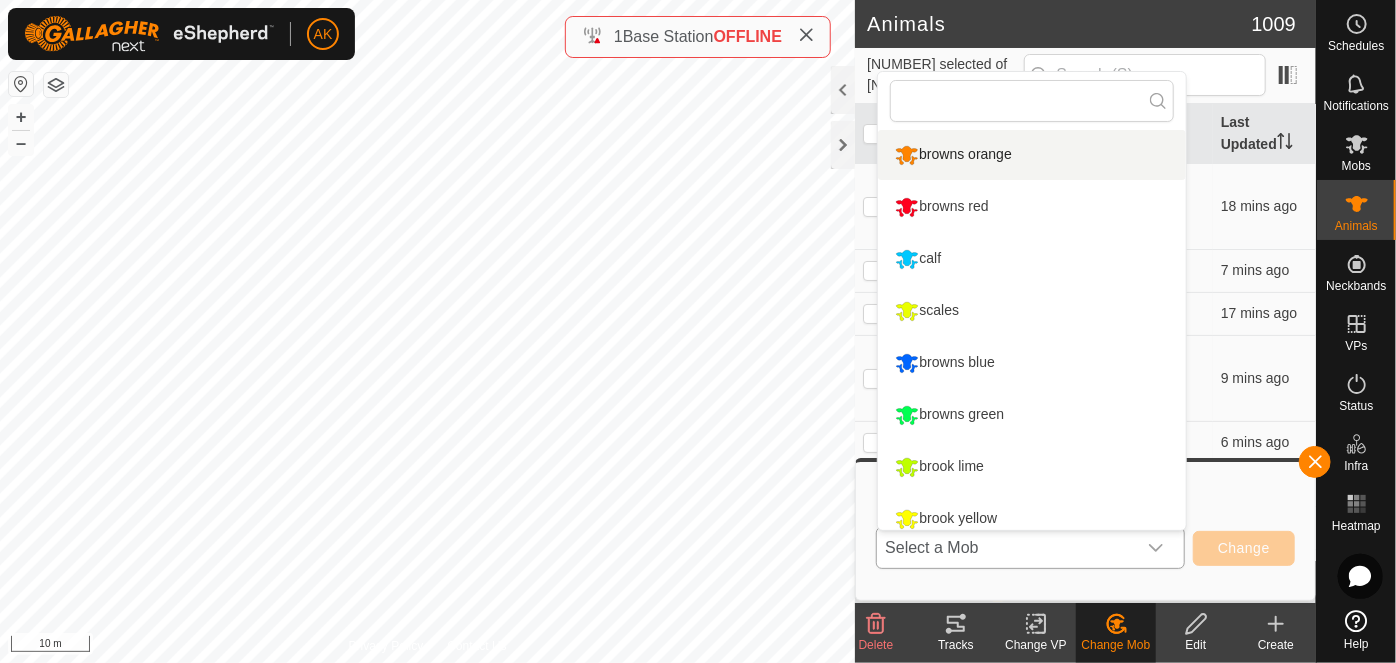 click on "browns orange" at bounding box center (1032, 155) 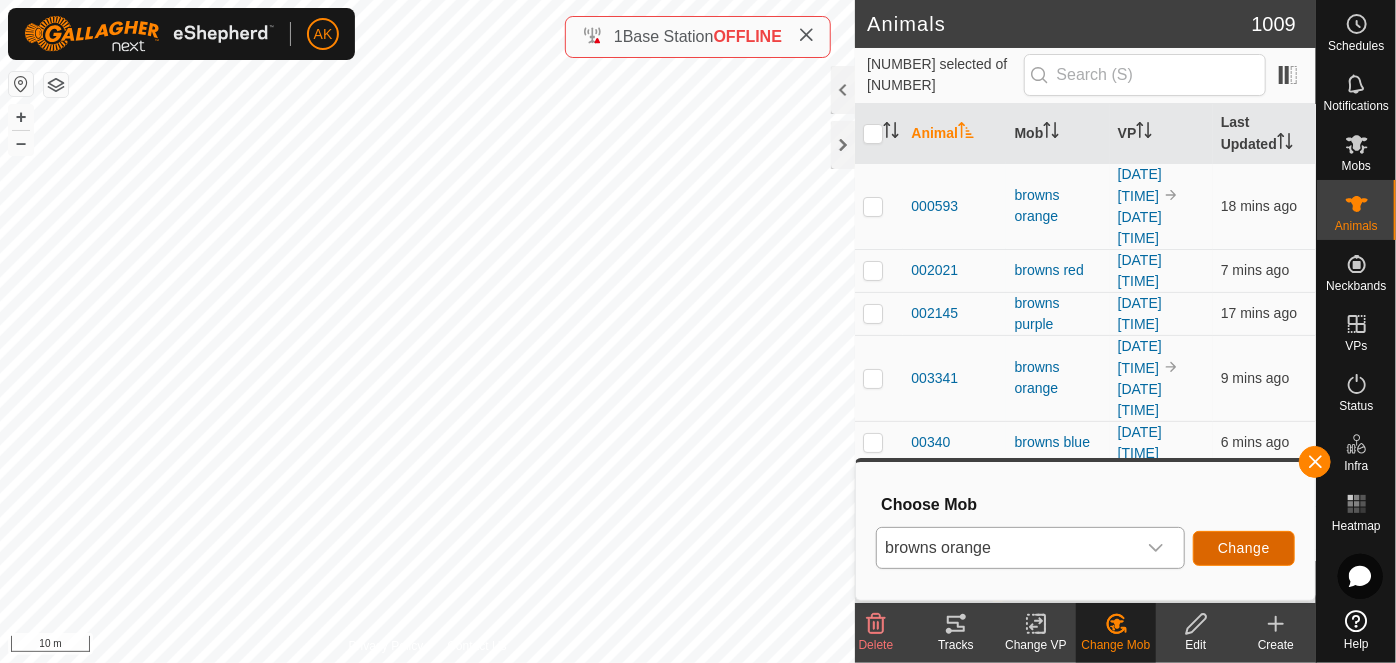 click on "Change" at bounding box center [1244, 548] 